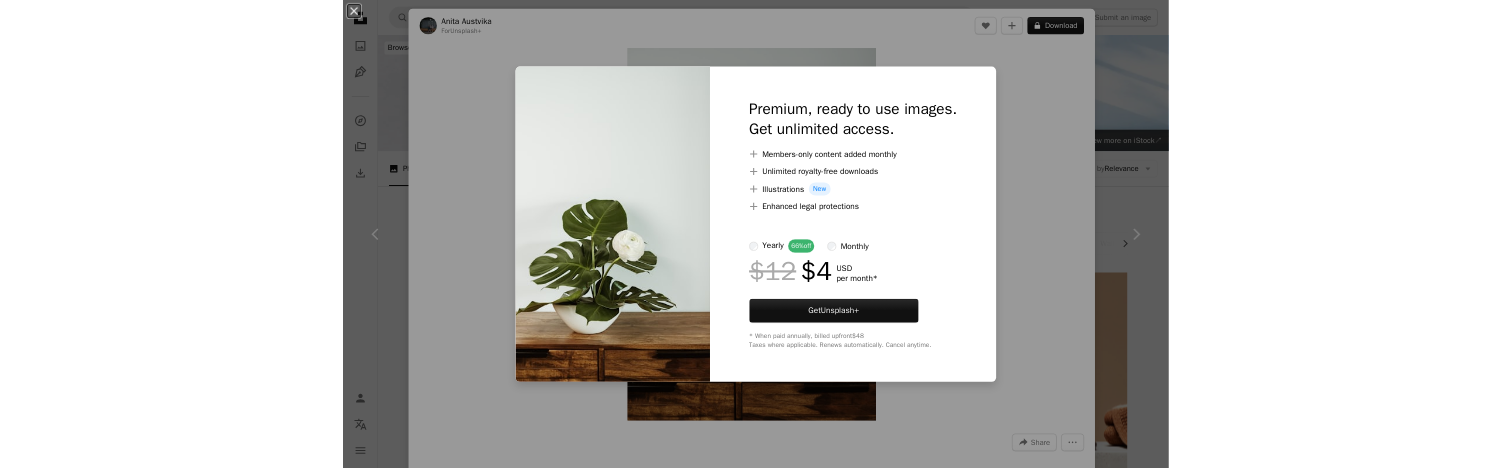 scroll, scrollTop: 4555, scrollLeft: 0, axis: vertical 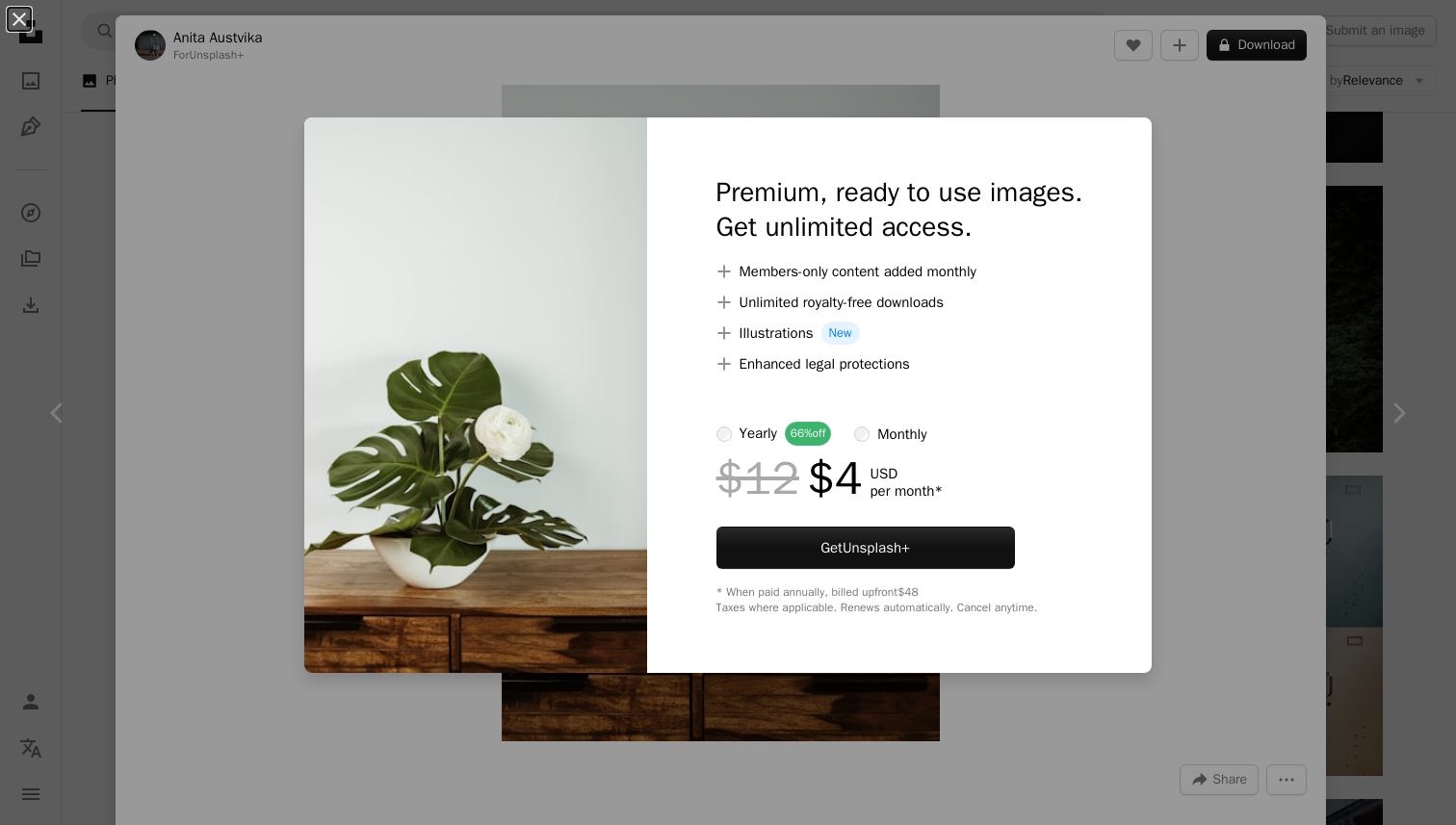 click on "An X shape Premium, ready to use images. Get unlimited access. A plus sign Members-only content added monthly A plus sign Unlimited royalty-free downloads A plus sign Illustrations  New A plus sign Enhanced legal protections yearly 66%  off monthly $12   $4 USD per month * Get  Unsplash+ * When paid annually, billed upfront  $48 Taxes where applicable. Renews automatically. Cancel anytime." at bounding box center (728, 412) 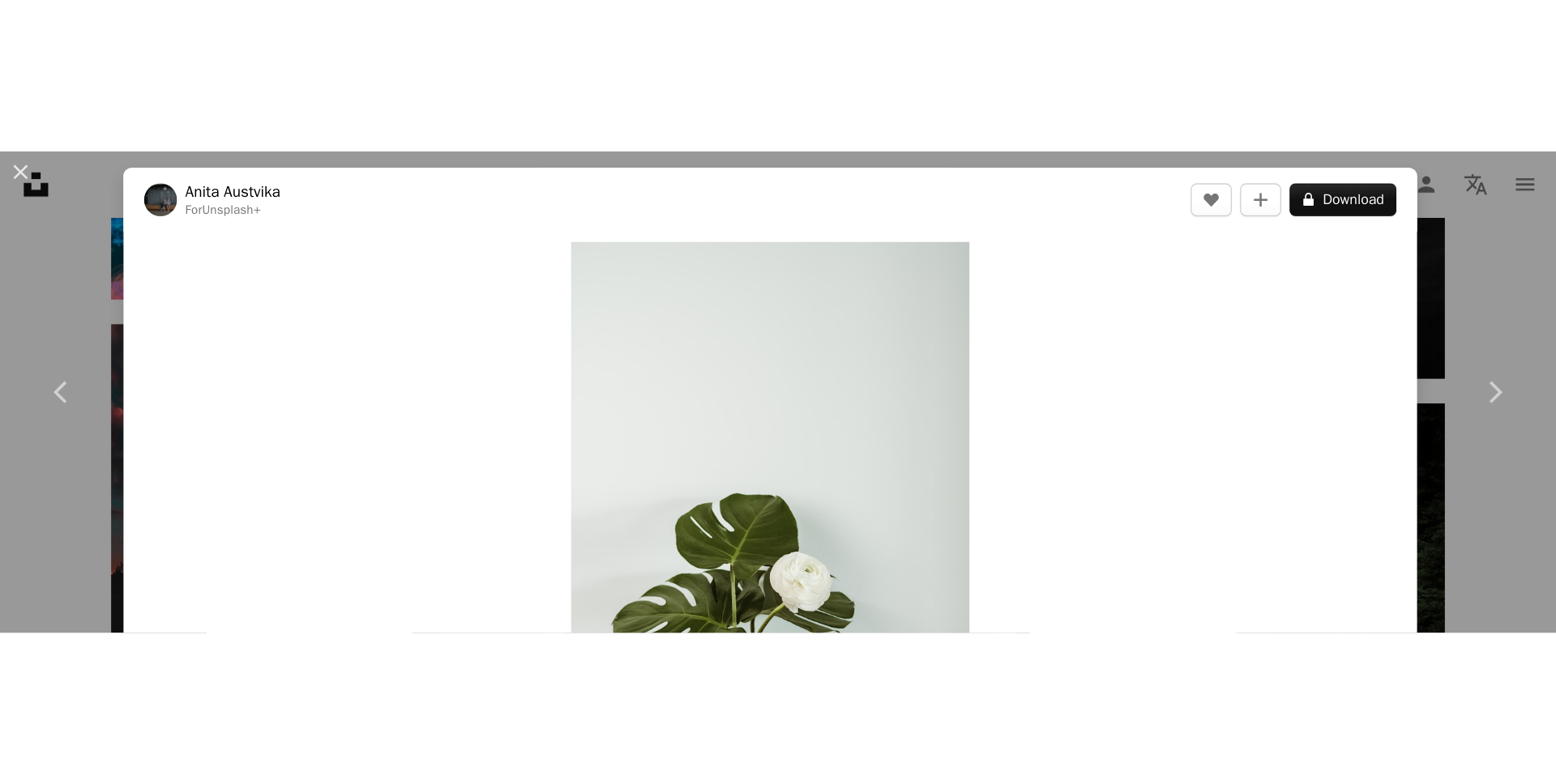 scroll, scrollTop: 3722, scrollLeft: 0, axis: vertical 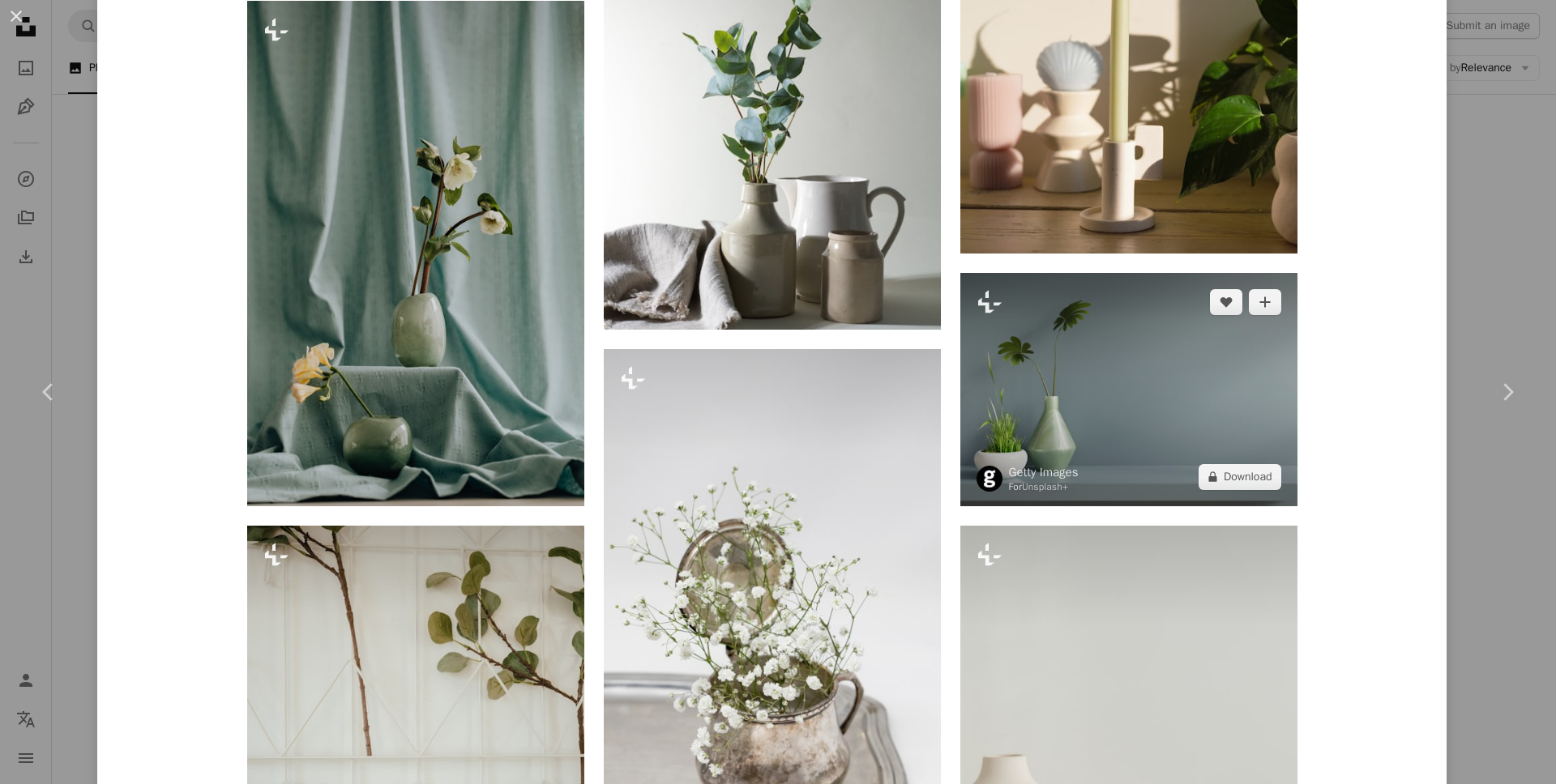 click at bounding box center [1129, 390] 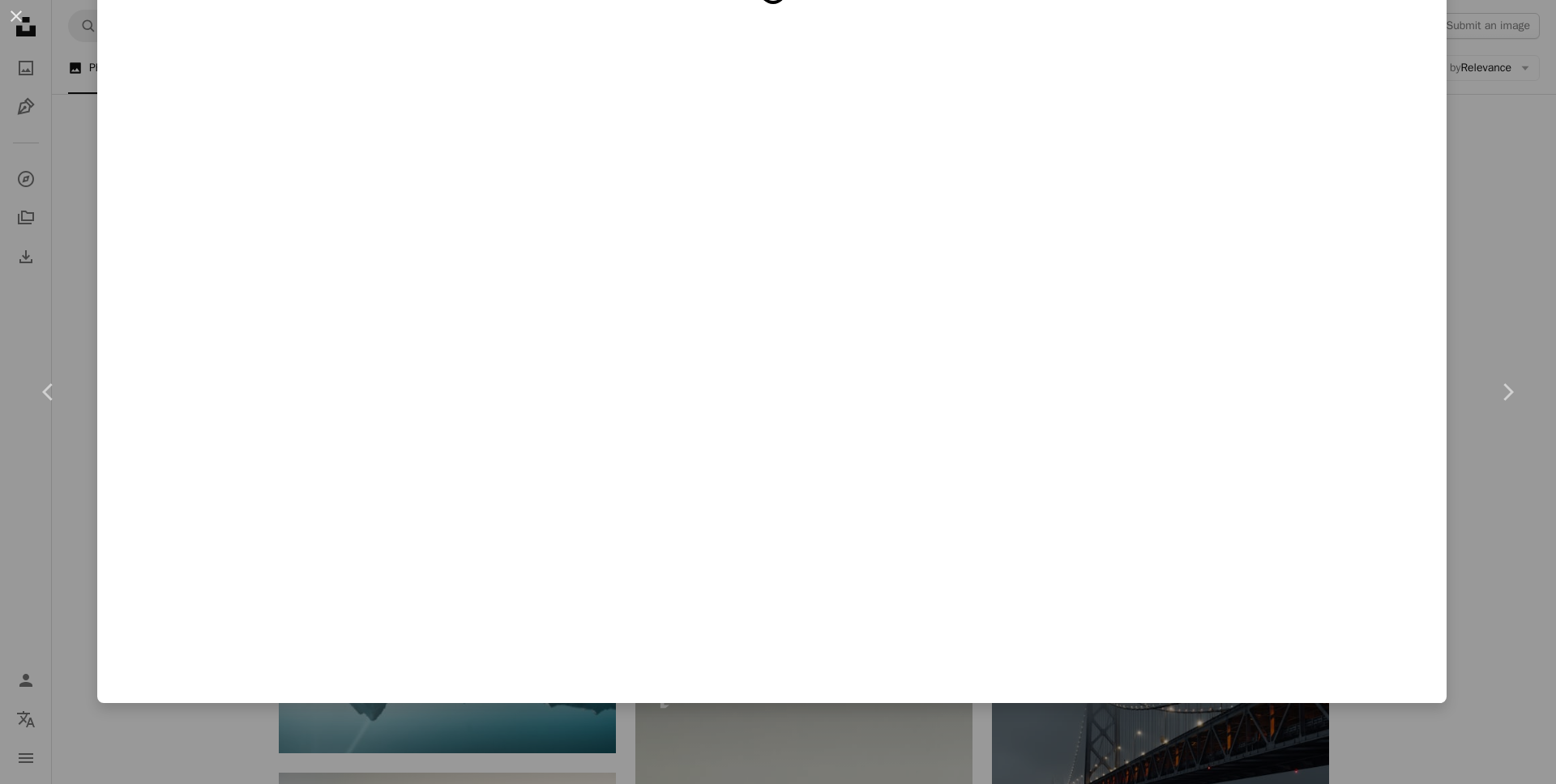 scroll, scrollTop: 0, scrollLeft: 0, axis: both 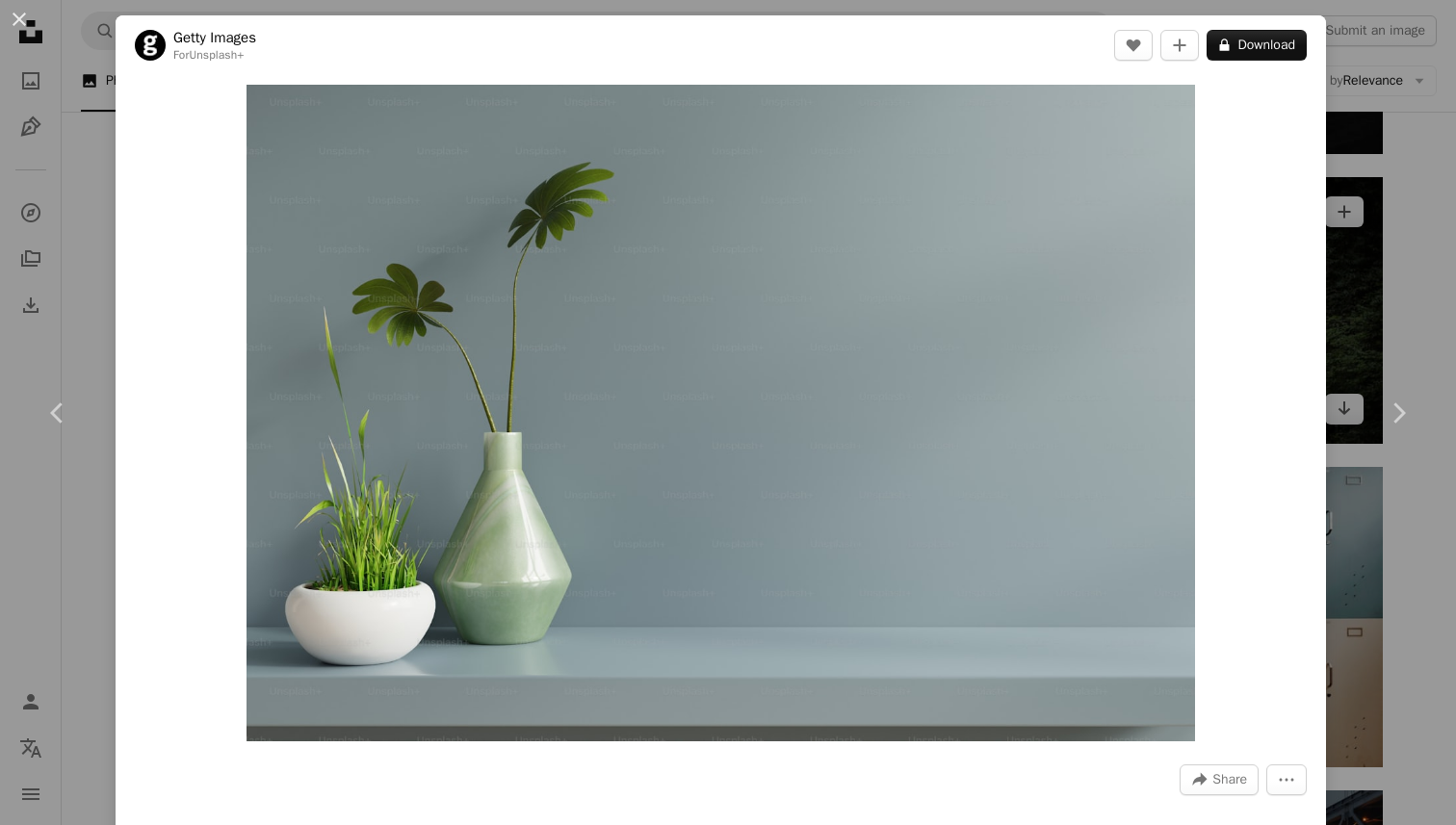 click on "Calendar outlined Published on  [MONTH] [DAY], [YEAR] Safety Licensed under the  Unsplash+ License blue design modern vase indoors stationary digitally generated image Backgrounds Related images Plus sign for Unsplash+ A heart A plus sign Getty Images For  Unsplash+ A lock Download Plus sign for Unsplash+ A heart A plus sign Getty Images For  Unsplash+ A lock Download Plus sign for Unsplash+ A heart A plus sign Getty Images For  Unsplash+ A lock Download Plus sign for Unsplash+ A heart A plus sign Getty Images For  Unsplash+ A lock Download Plus sign for Unsplash+ A heart A plus sign Sumaid pal Singh Bakshi For  Unsplash+ A lock Download Plus sign for Unsplash+ A heart A plus sign Getty Images For  Unsplash+ A lock Download Plus sign for Unsplash+ A heart A plus sign Getty Images" at bounding box center (728, 412) 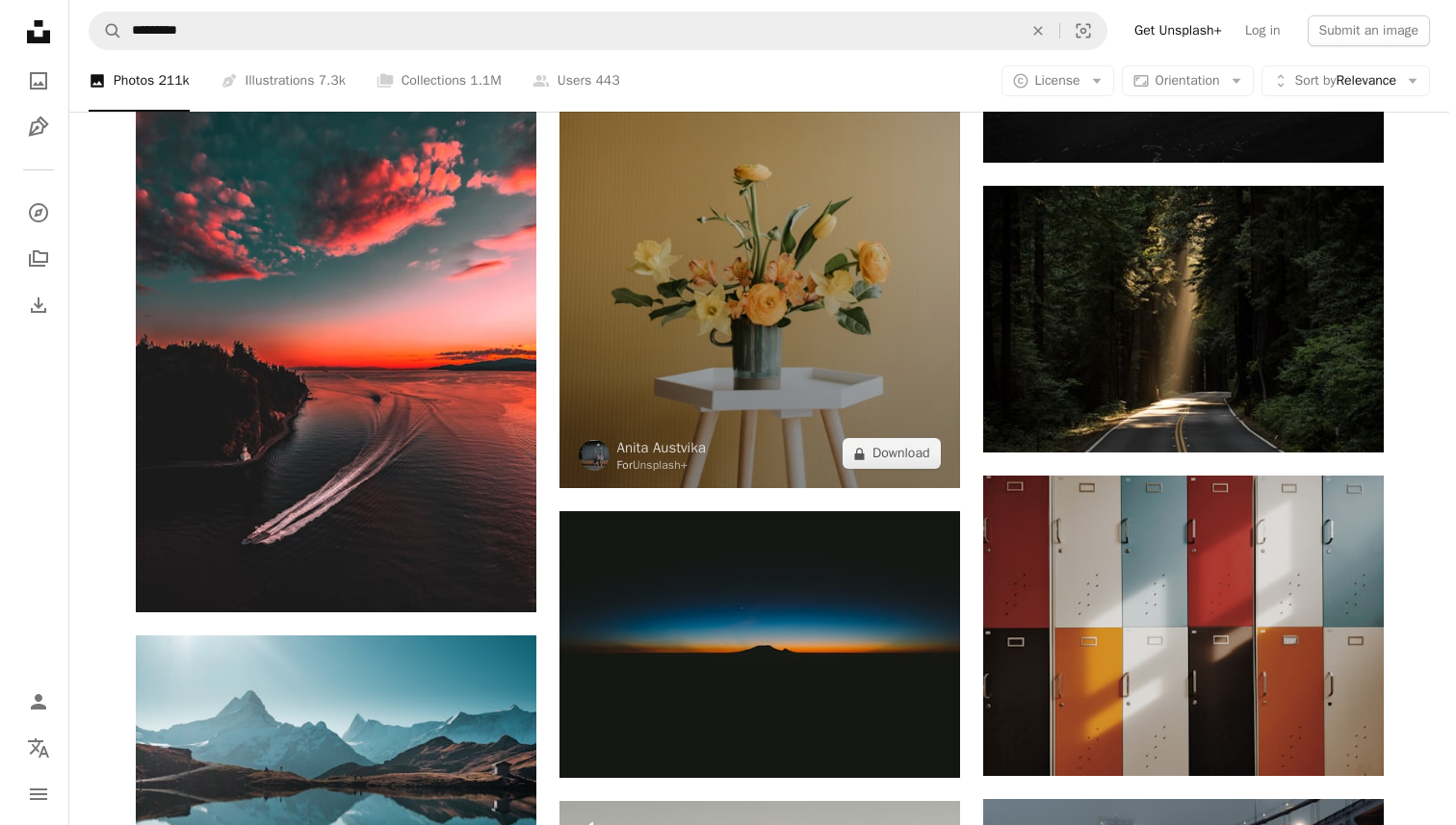scroll, scrollTop: 4381, scrollLeft: 0, axis: vertical 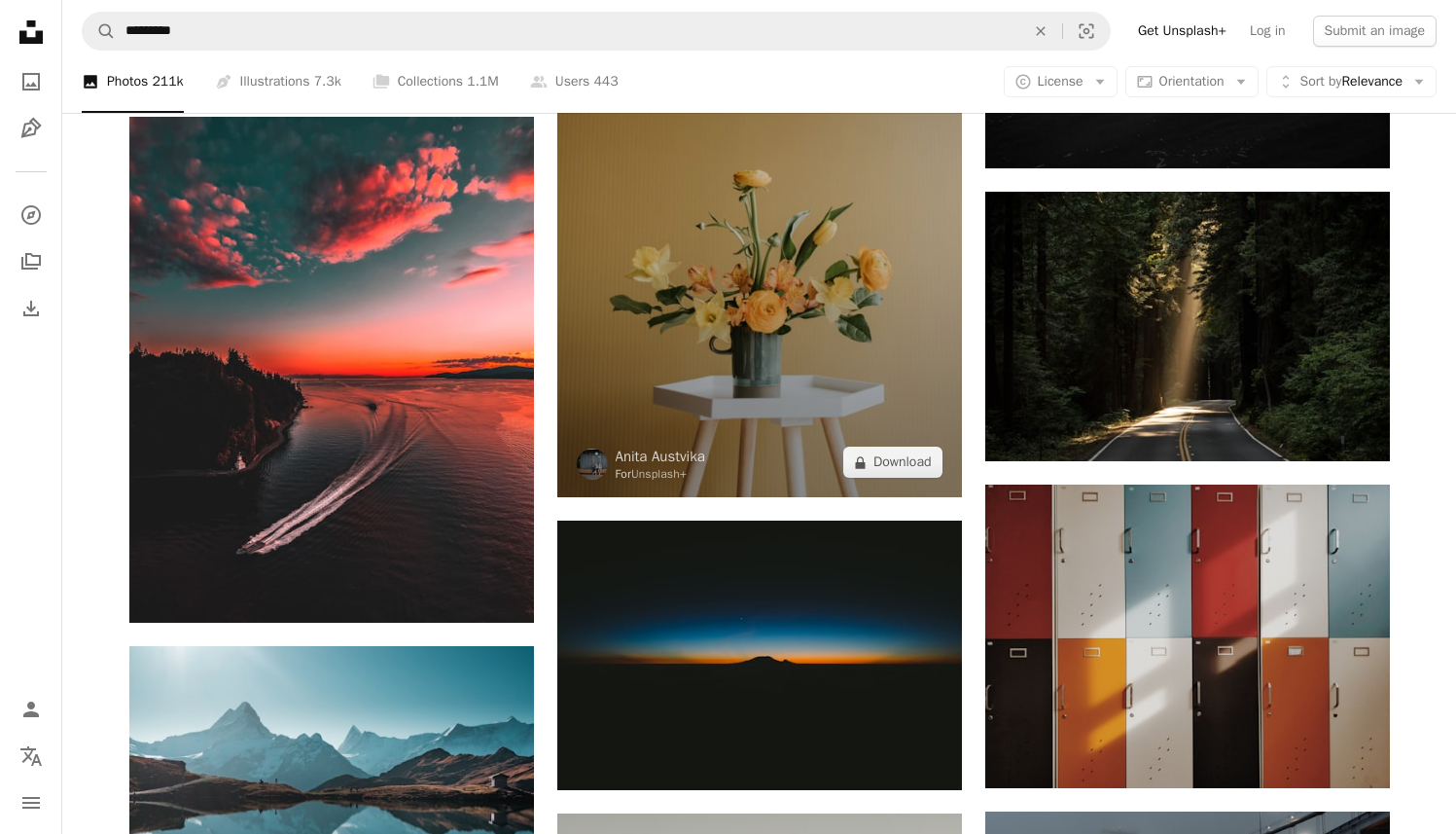 click at bounding box center [760, 194] 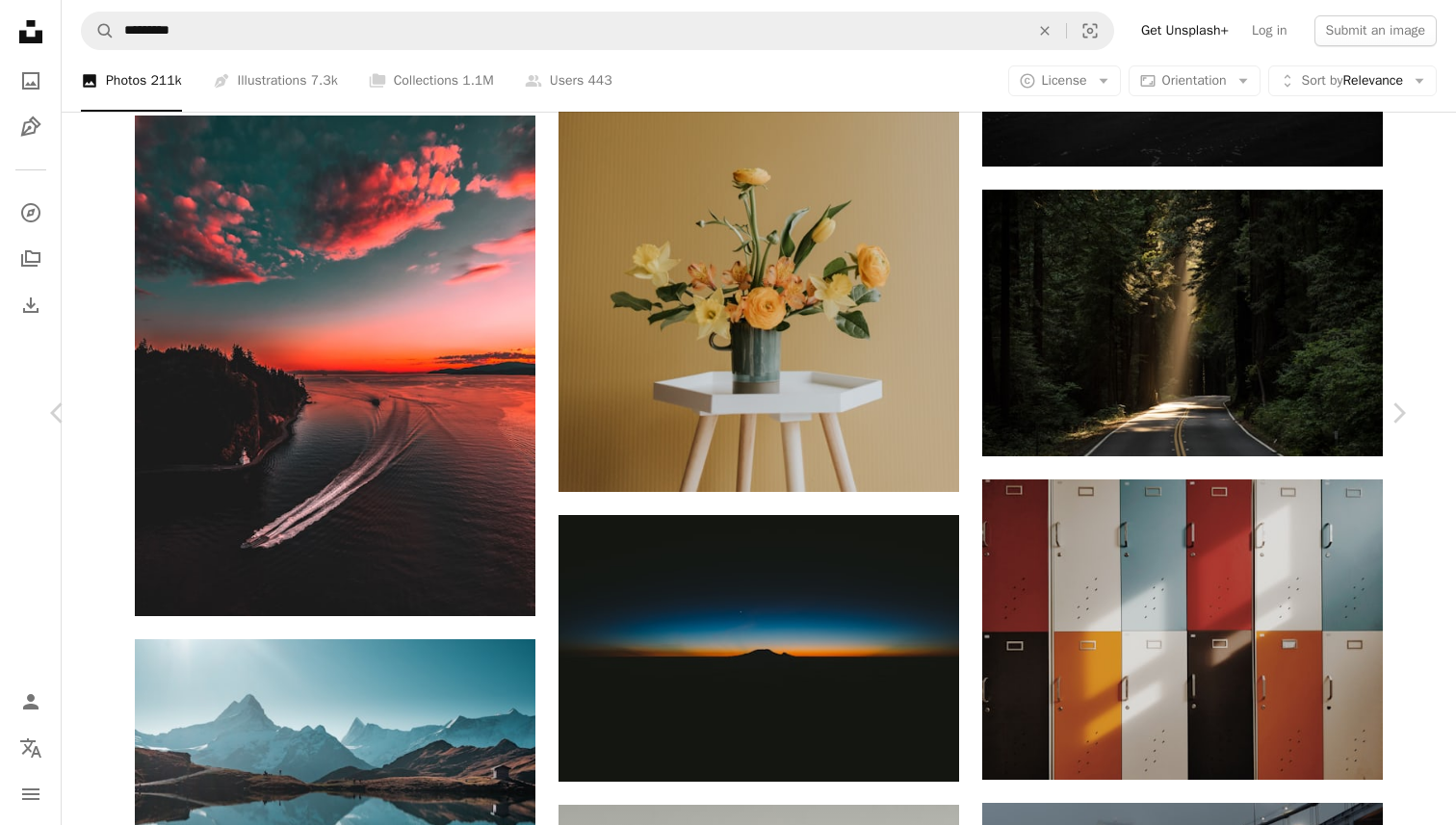scroll, scrollTop: 816, scrollLeft: 0, axis: vertical 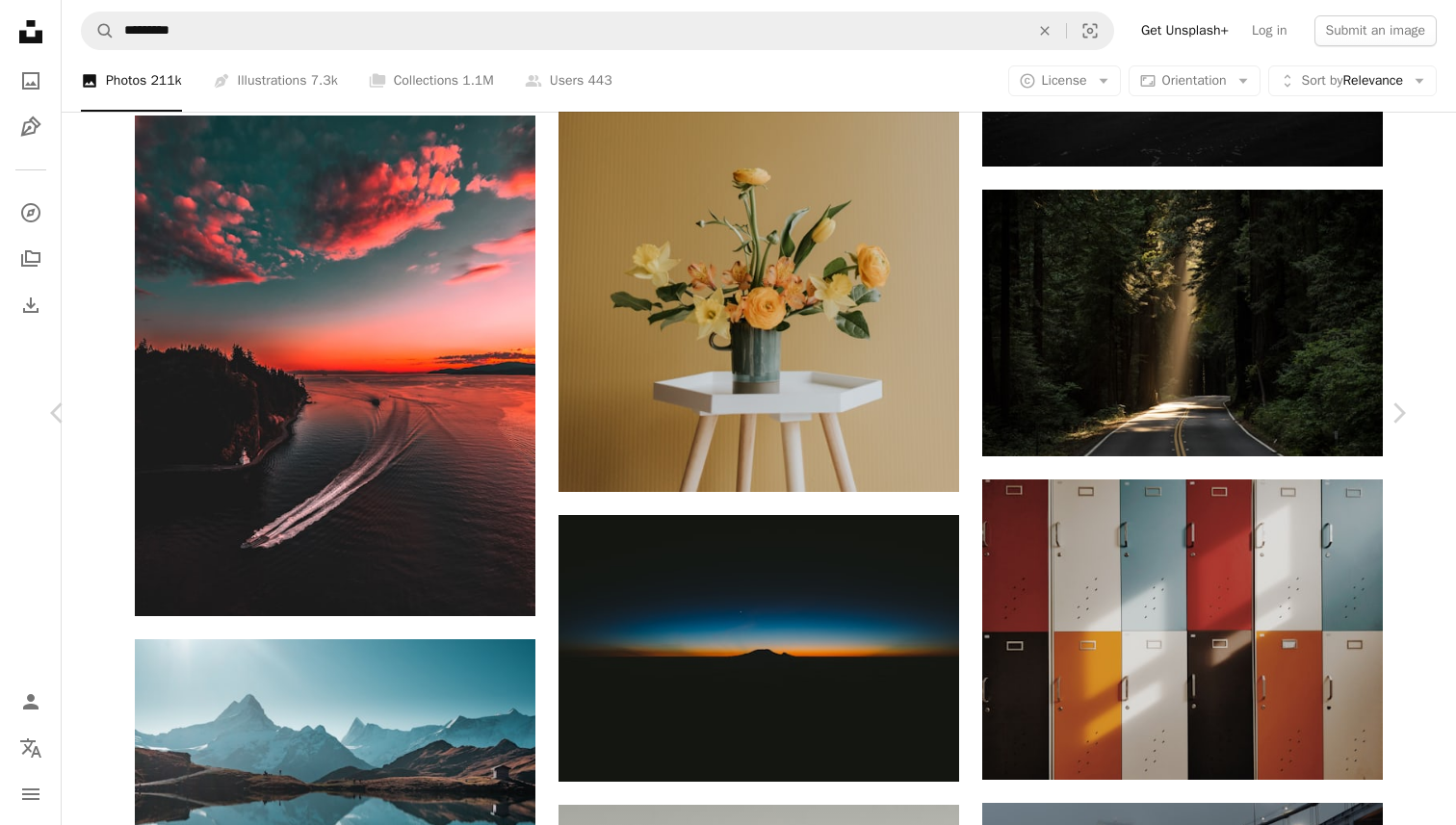 click at bounding box center (223, 6459) 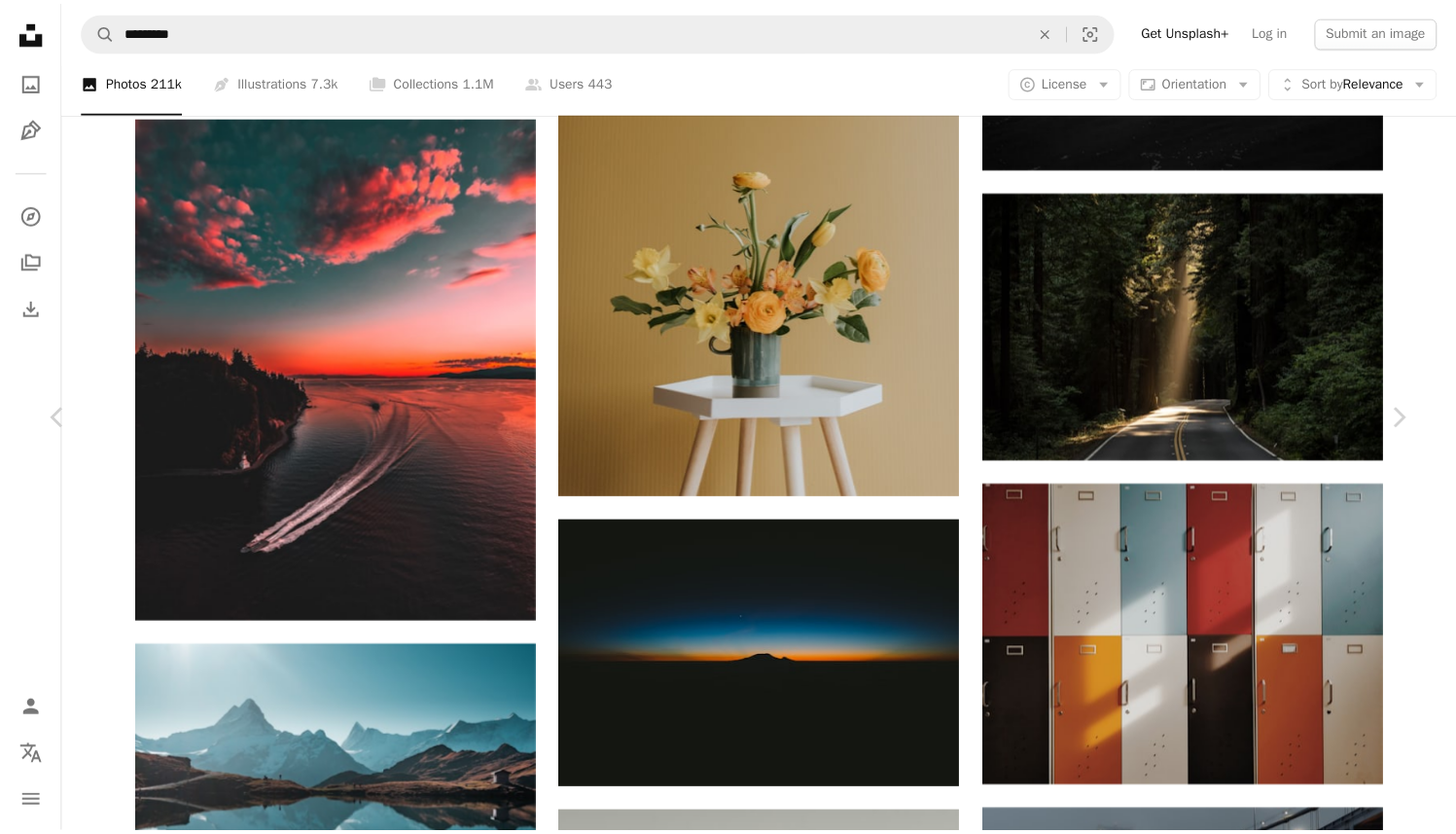 scroll, scrollTop: 0, scrollLeft: 0, axis: both 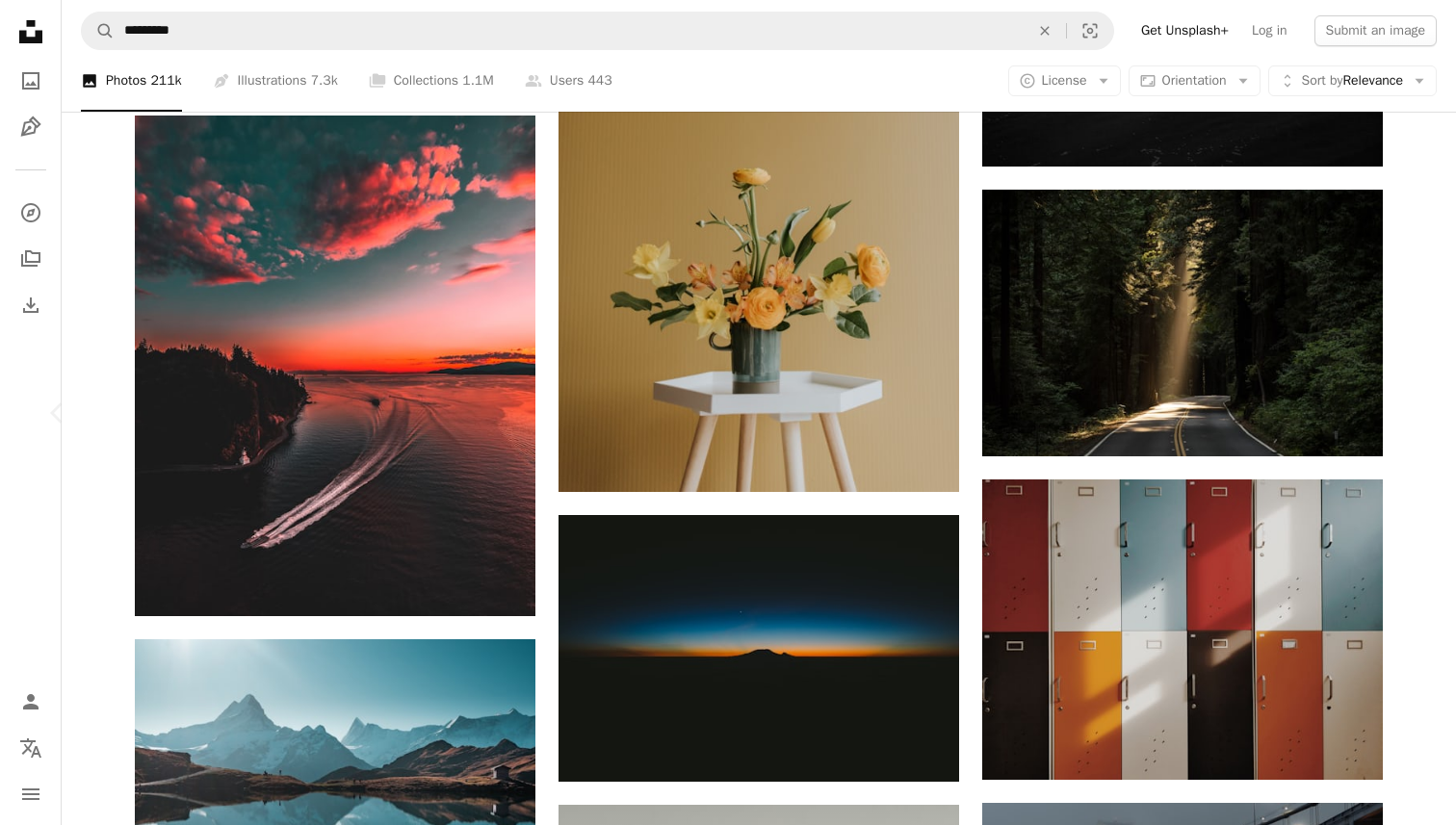 click on "Chevron right" 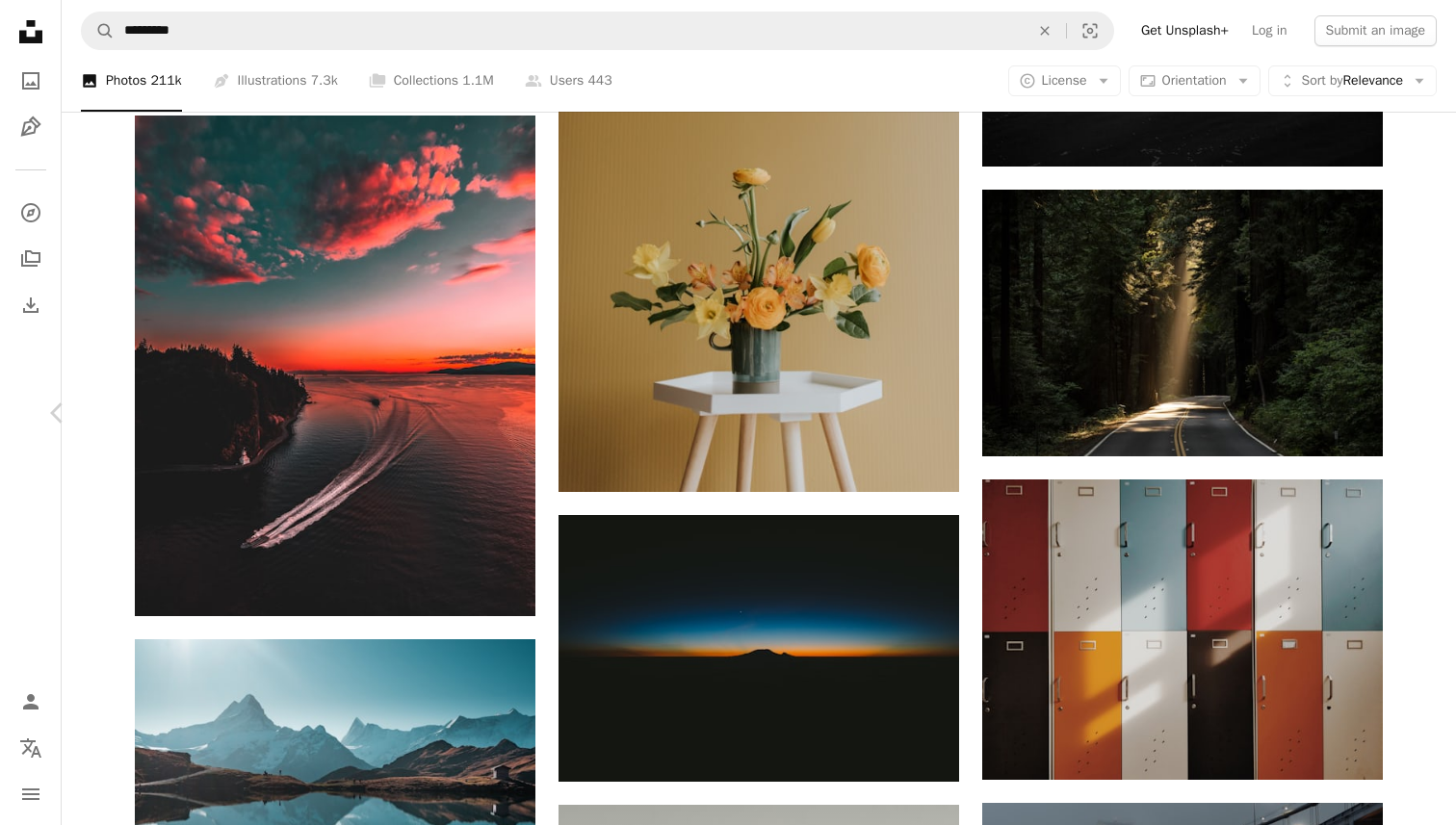 click on "Chevron right" 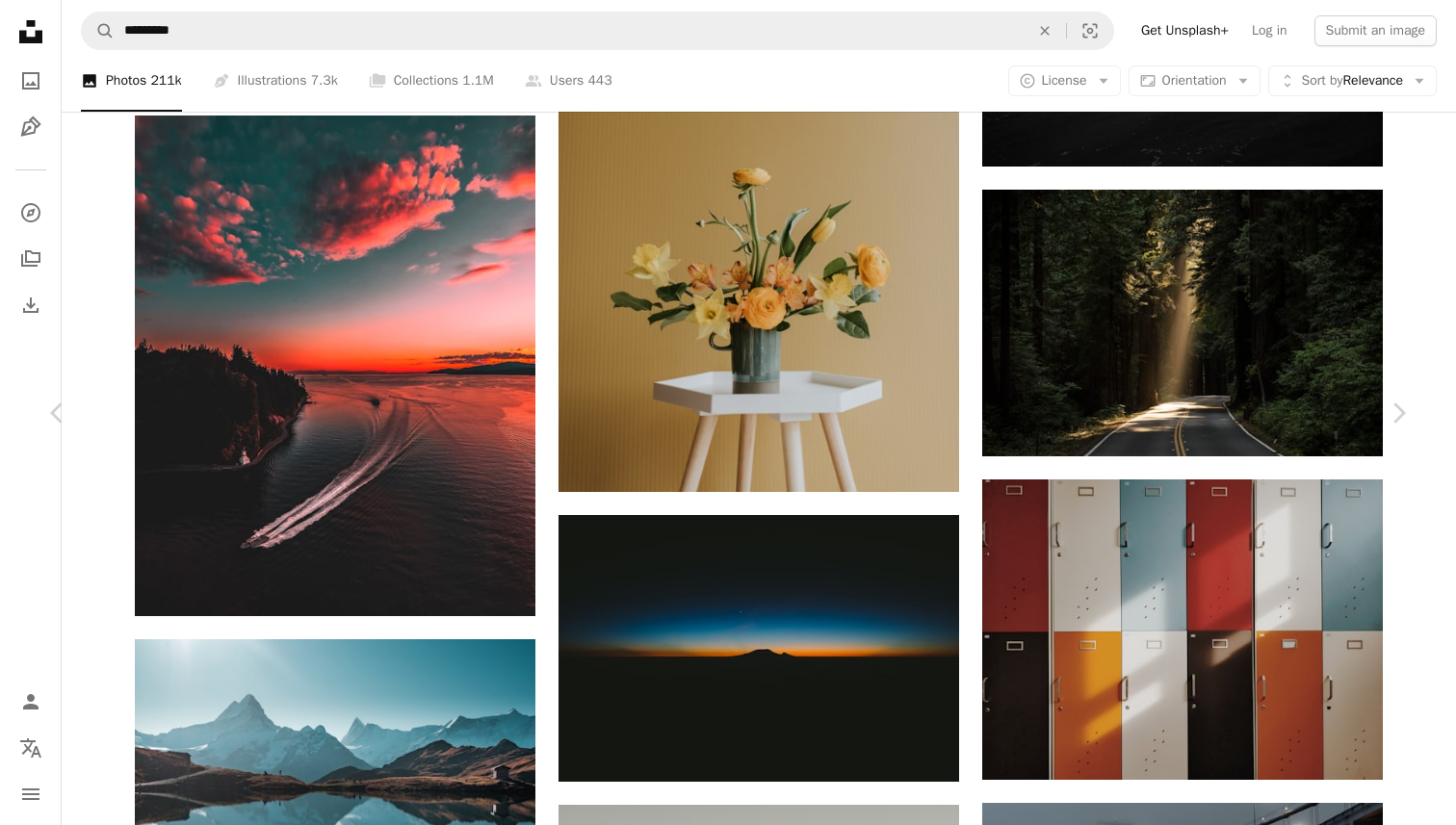 click on "Force Majeure
Calendar outlined Published on  [MONTH] [DAY], [YEAR] Safety Licensed under the  Unsplash+ License wallpaper background full hd wallpaper 4K Images laptop wallpaper iphone wallpaper flowers full screen wallpaper aesthetic wallpaper screensaver floral spring flowers yellow flowers imac wallpaper floral composition good morning flowers Free images From this series Chevron right Plus sign for Unsplash+ Plus sign for Unsplash+ Plus sign for Unsplash+ Plus sign for Unsplash+ Plus sign for Unsplash+ Plus sign for Unsplash+ Related images Plus sign for Unsplash+ A heart A plus sign [FIRST] [LAST] For  Unsplash+ A lock Download Plus sign for Unsplash+ A heart A plus sign [FIRST] [LAST] For  Unsplash+ A lock Download Plus sign for Unsplash+ A heart A plus sign [FIRST] [LAST] For  Unsplash+ A lock Download Plus sign for Unsplash+ A heart A plus sign [FIRST] [LAST]" at bounding box center [728, 6458] 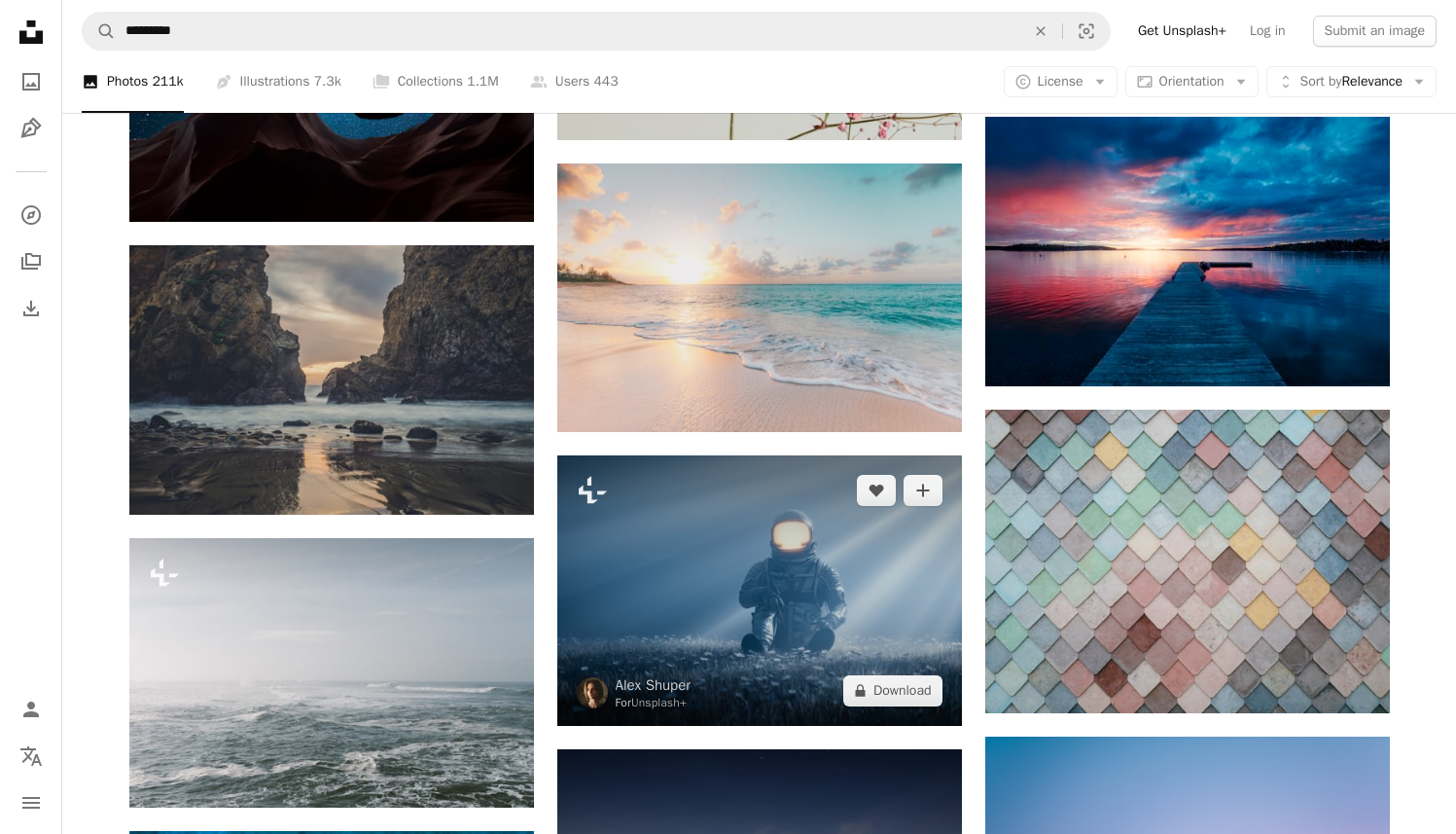 scroll, scrollTop: 5022, scrollLeft: 0, axis: vertical 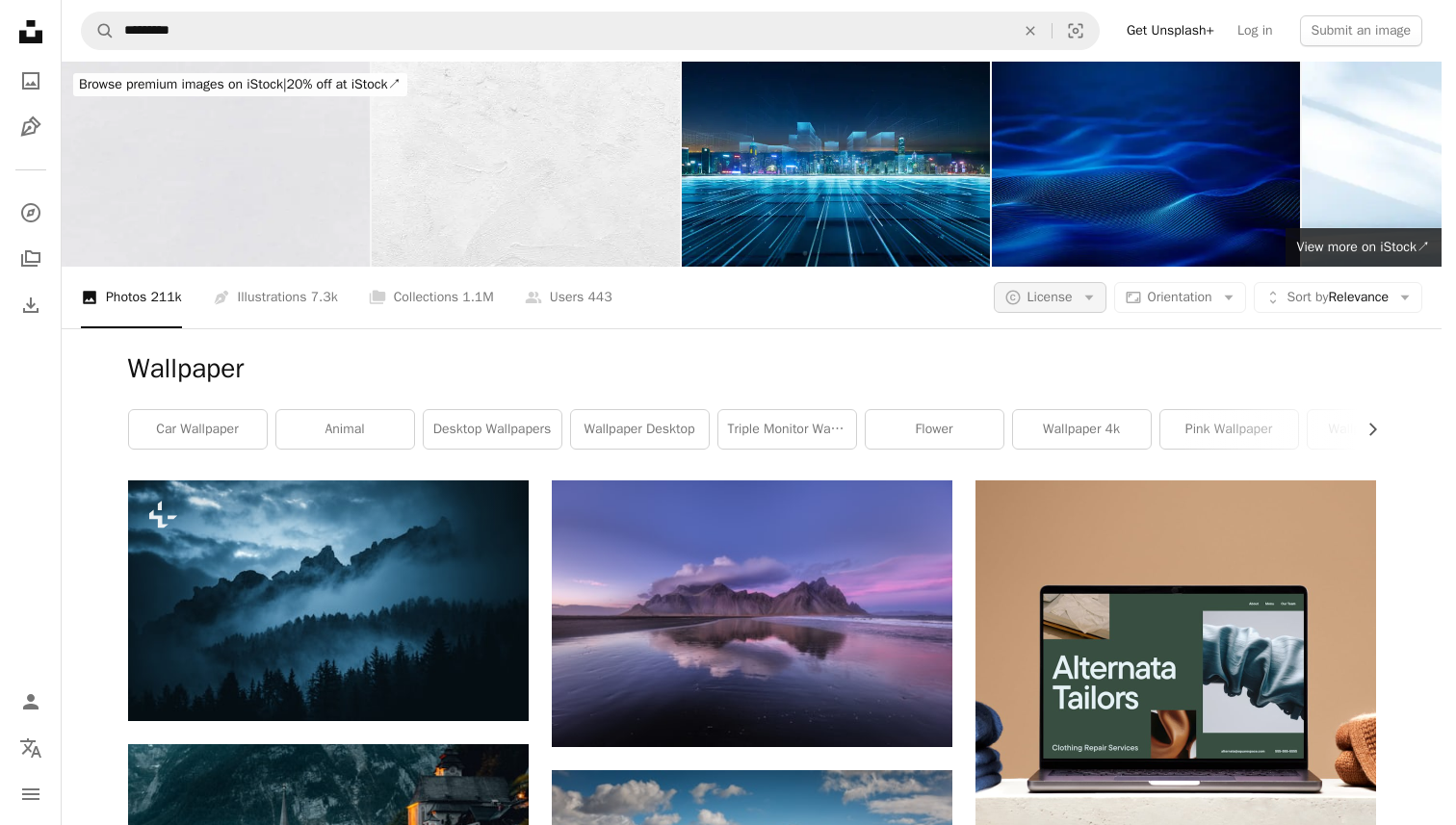 click on "License" at bounding box center [1050, 296] 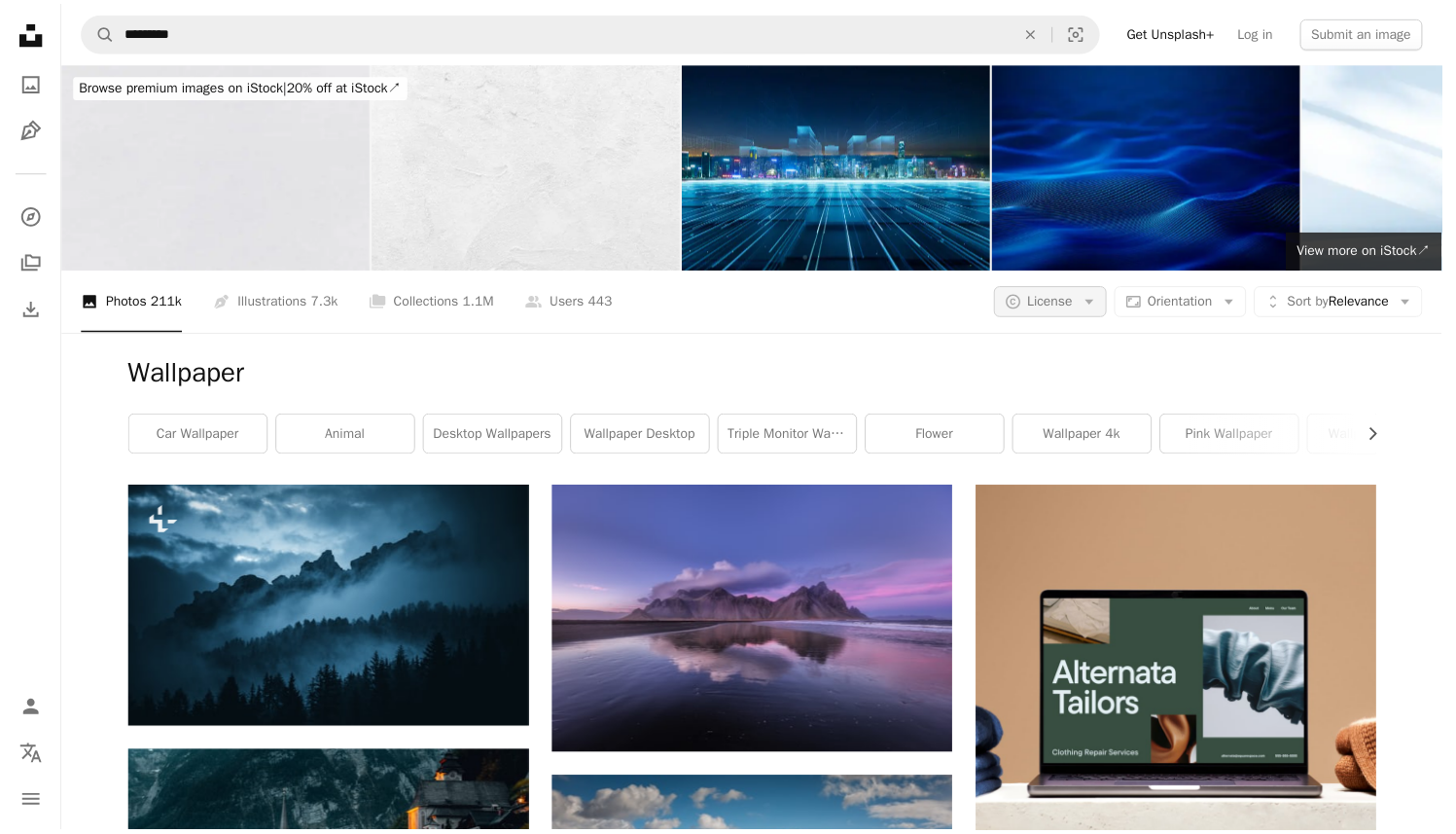 scroll, scrollTop: 5022, scrollLeft: 0, axis: vertical 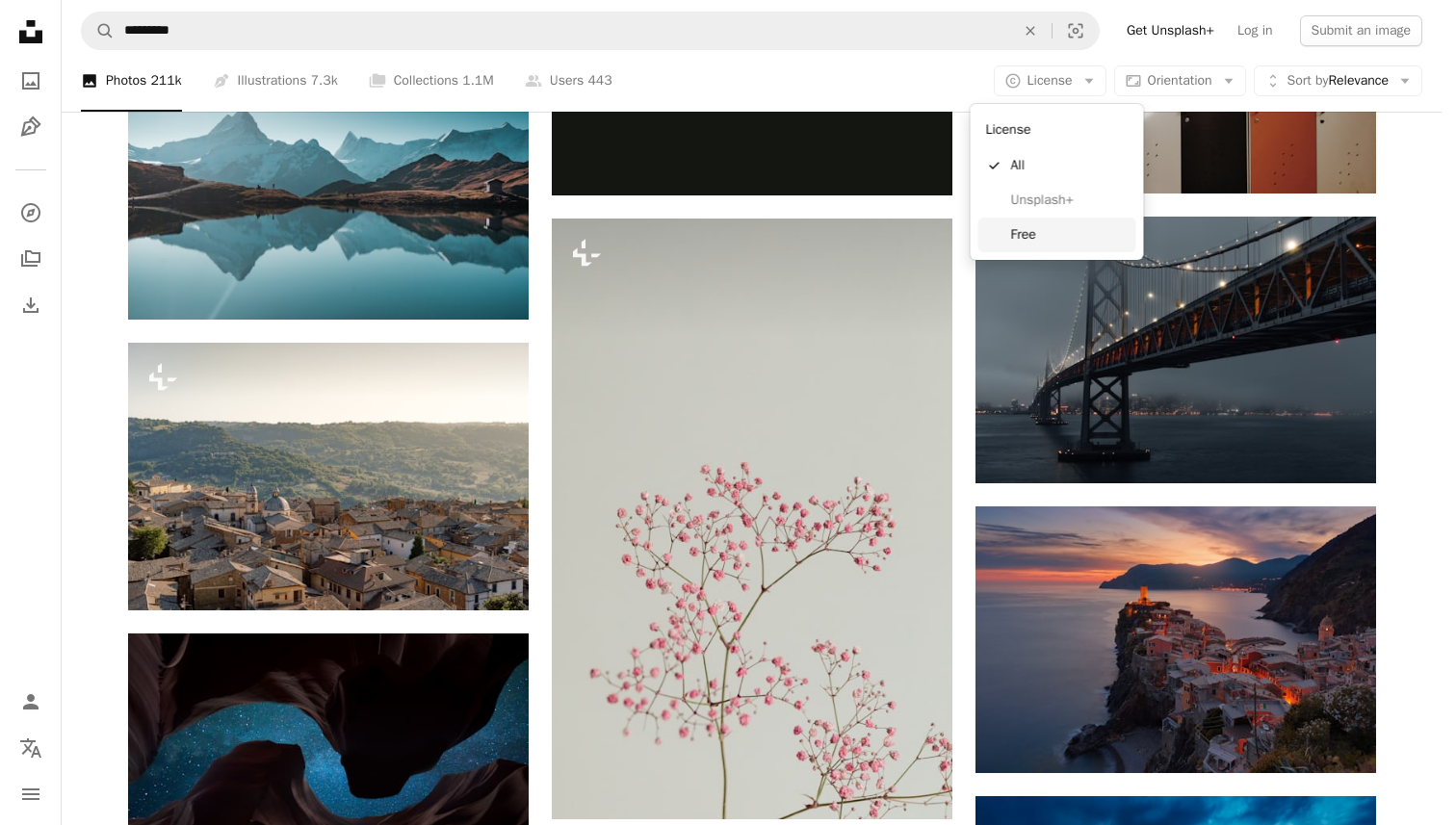 click on "Free" at bounding box center (1070, 235) 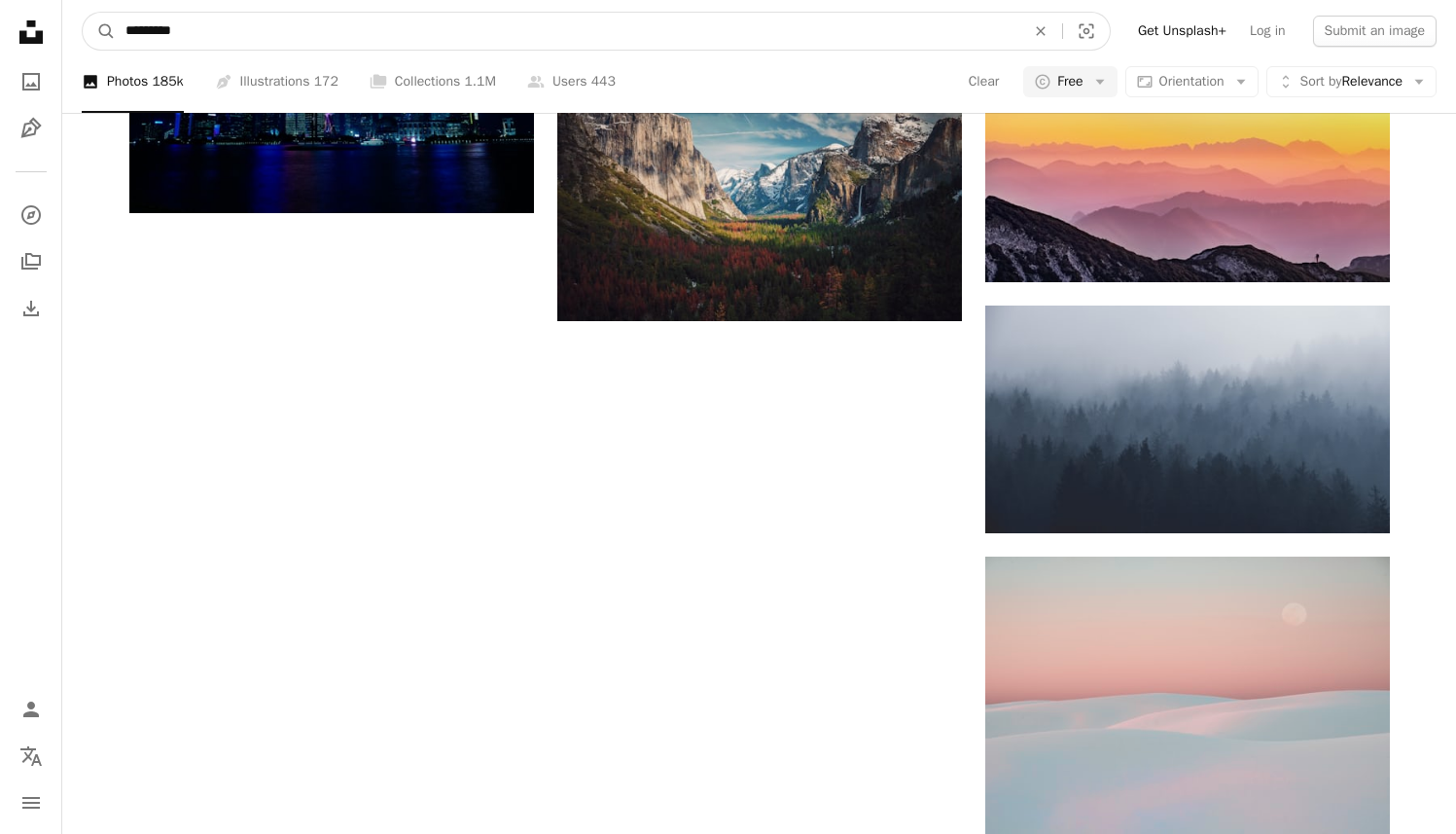 click on "*********" at bounding box center (567, 31) 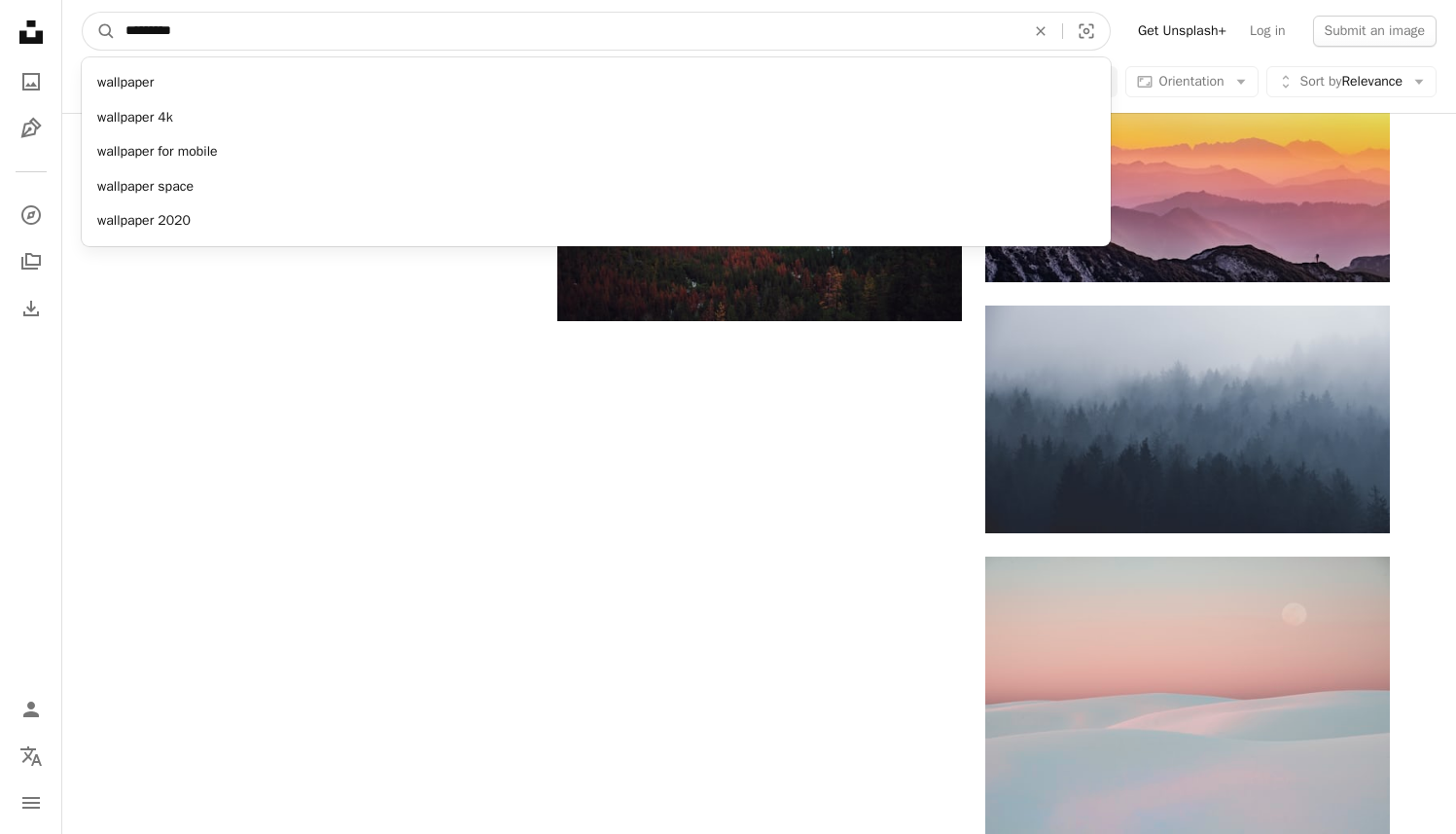 paste on "**********" 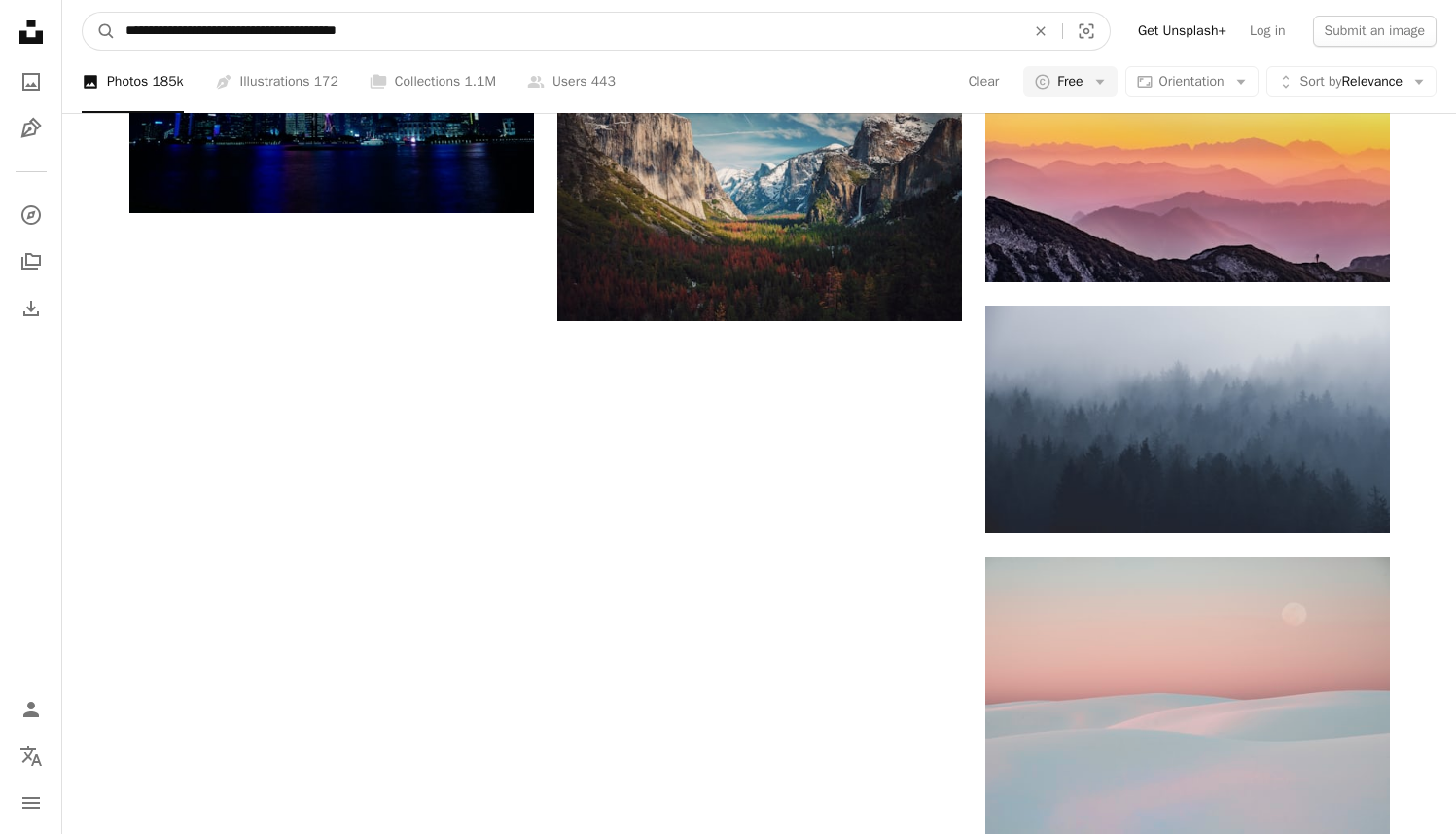 click on "A magnifying glass" at bounding box center [99, 31] 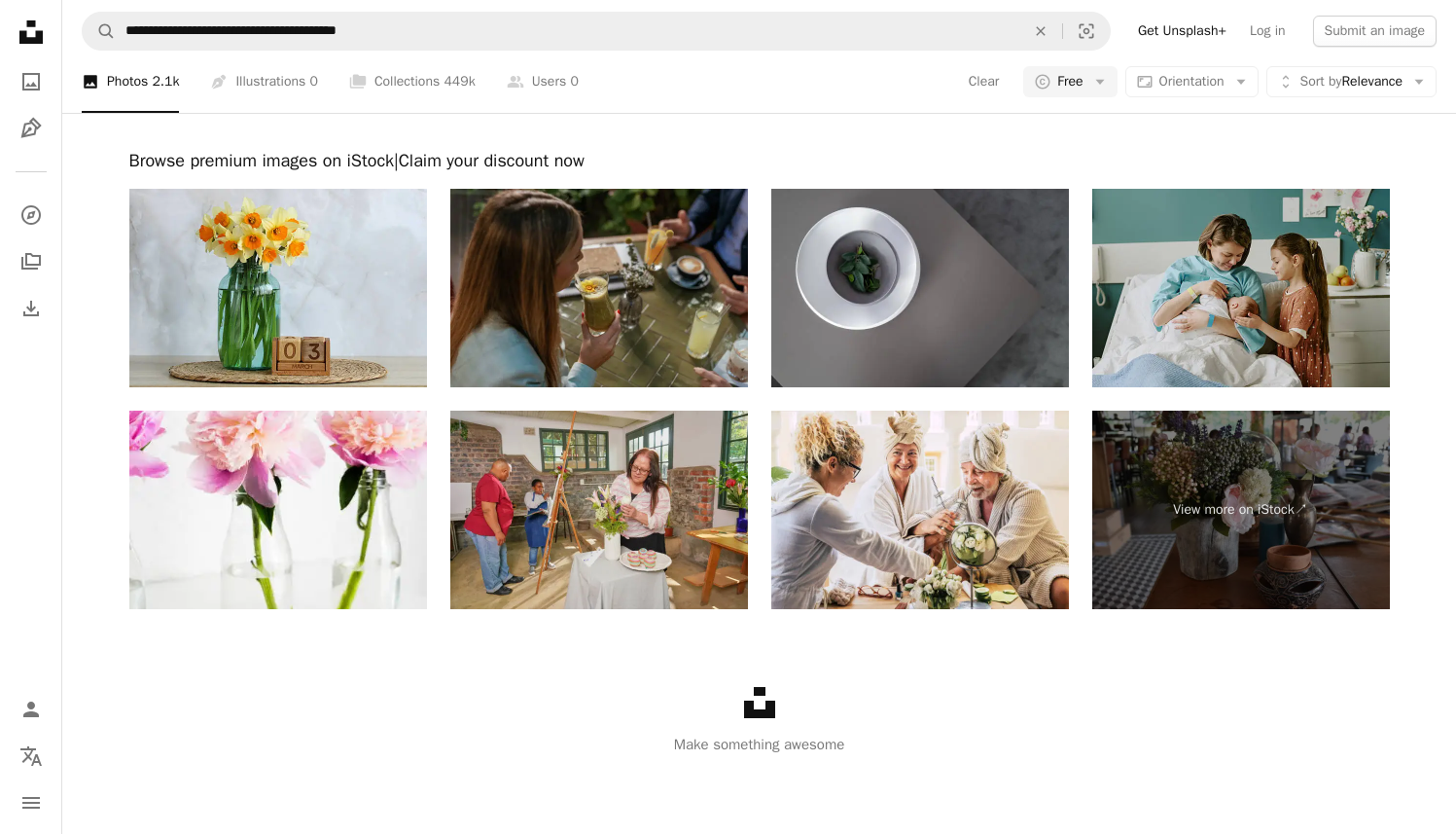 scroll, scrollTop: 4464, scrollLeft: 0, axis: vertical 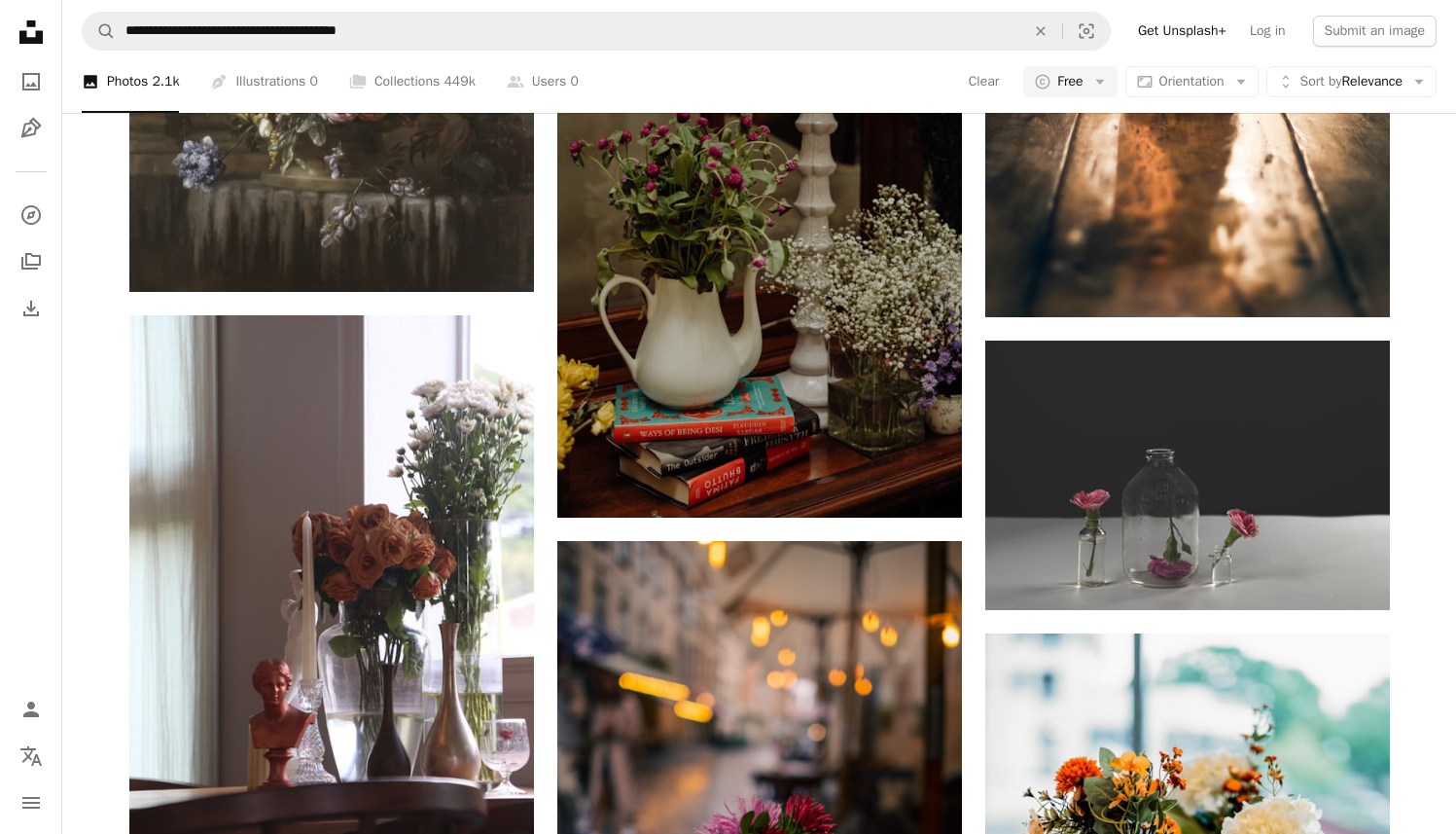 click at bounding box center (760, 26111) 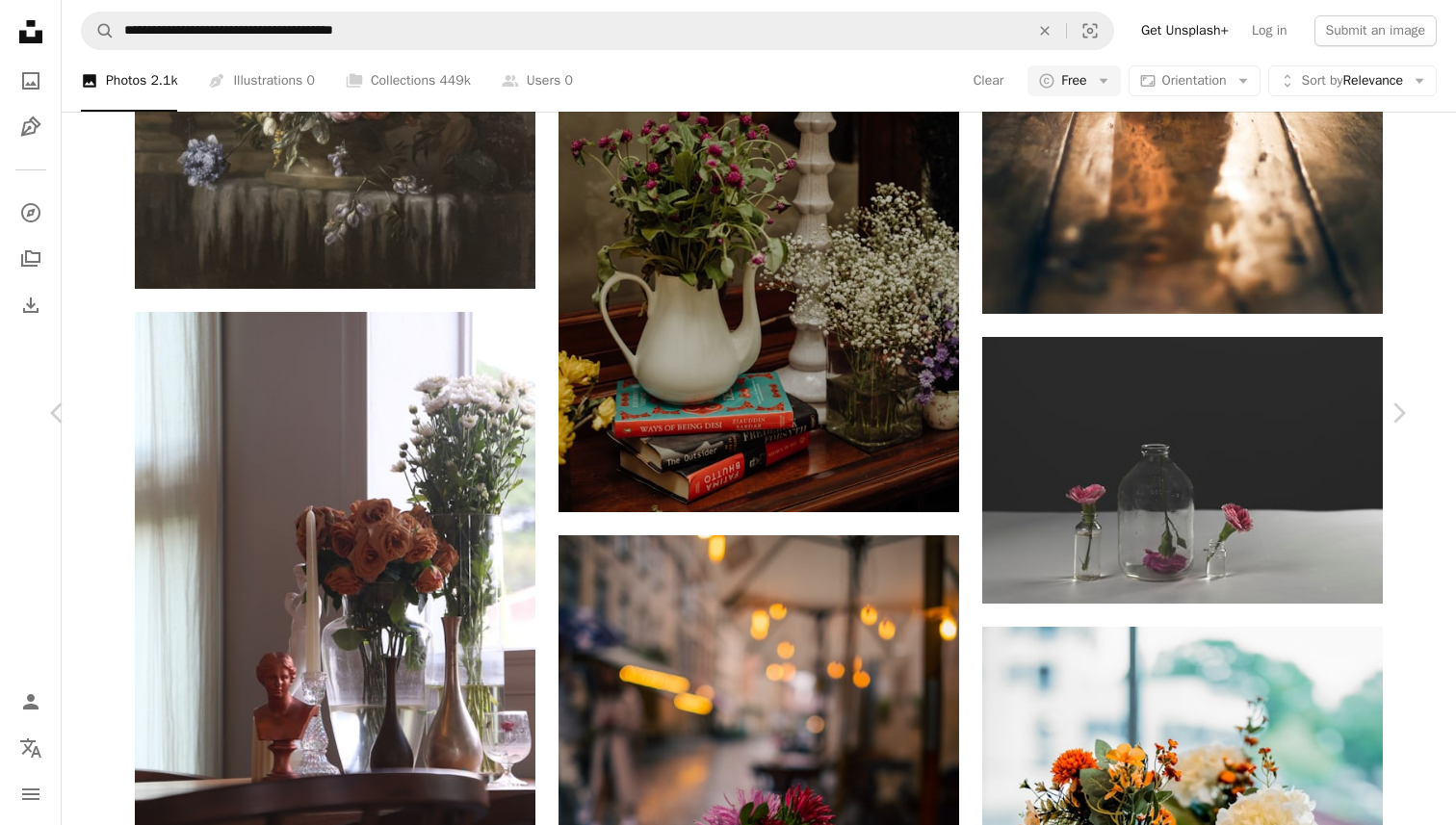 scroll, scrollTop: 3752, scrollLeft: 0, axis: vertical 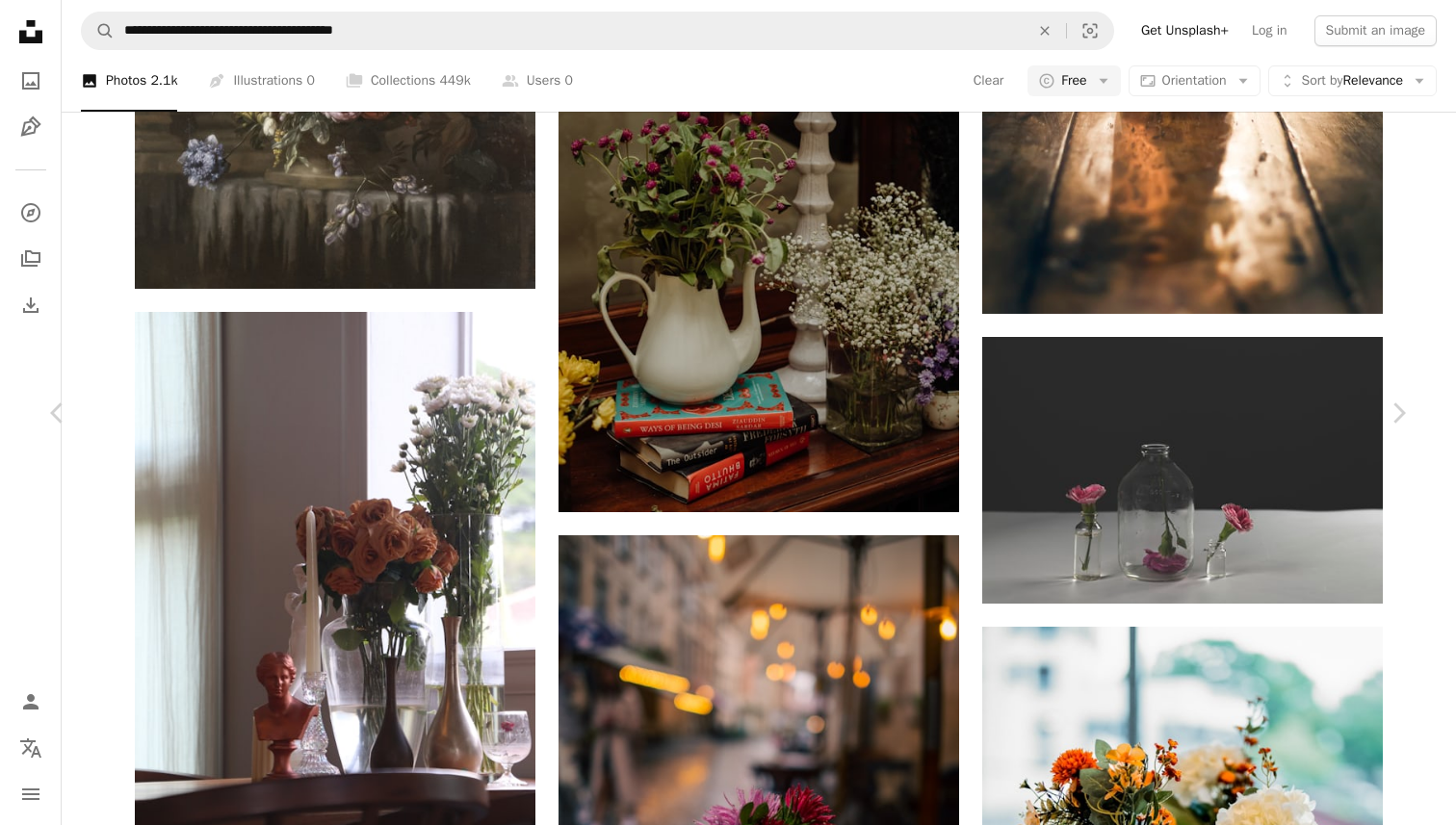 click at bounding box center (1119, 29229) 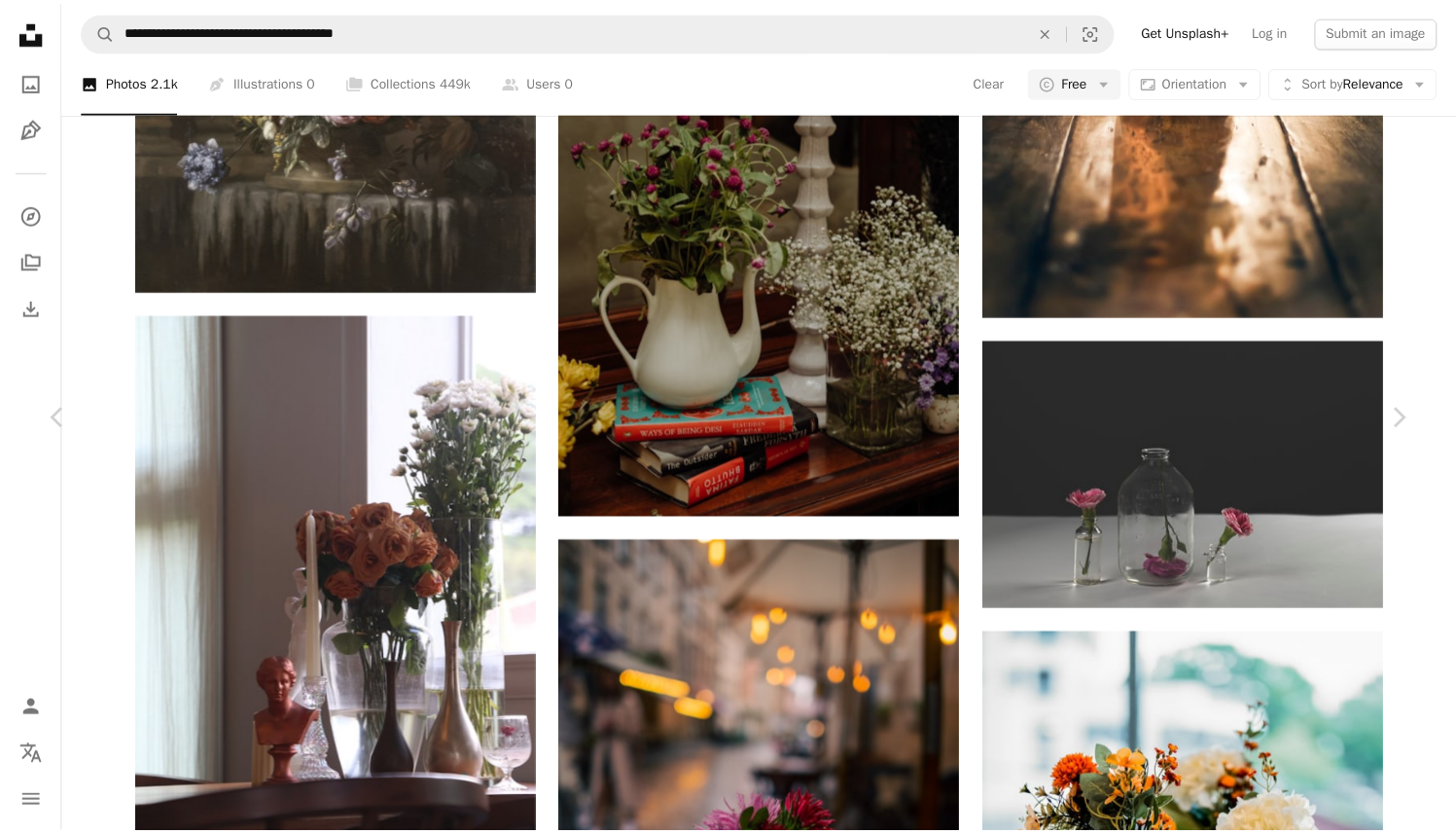 scroll, scrollTop: 0, scrollLeft: 0, axis: both 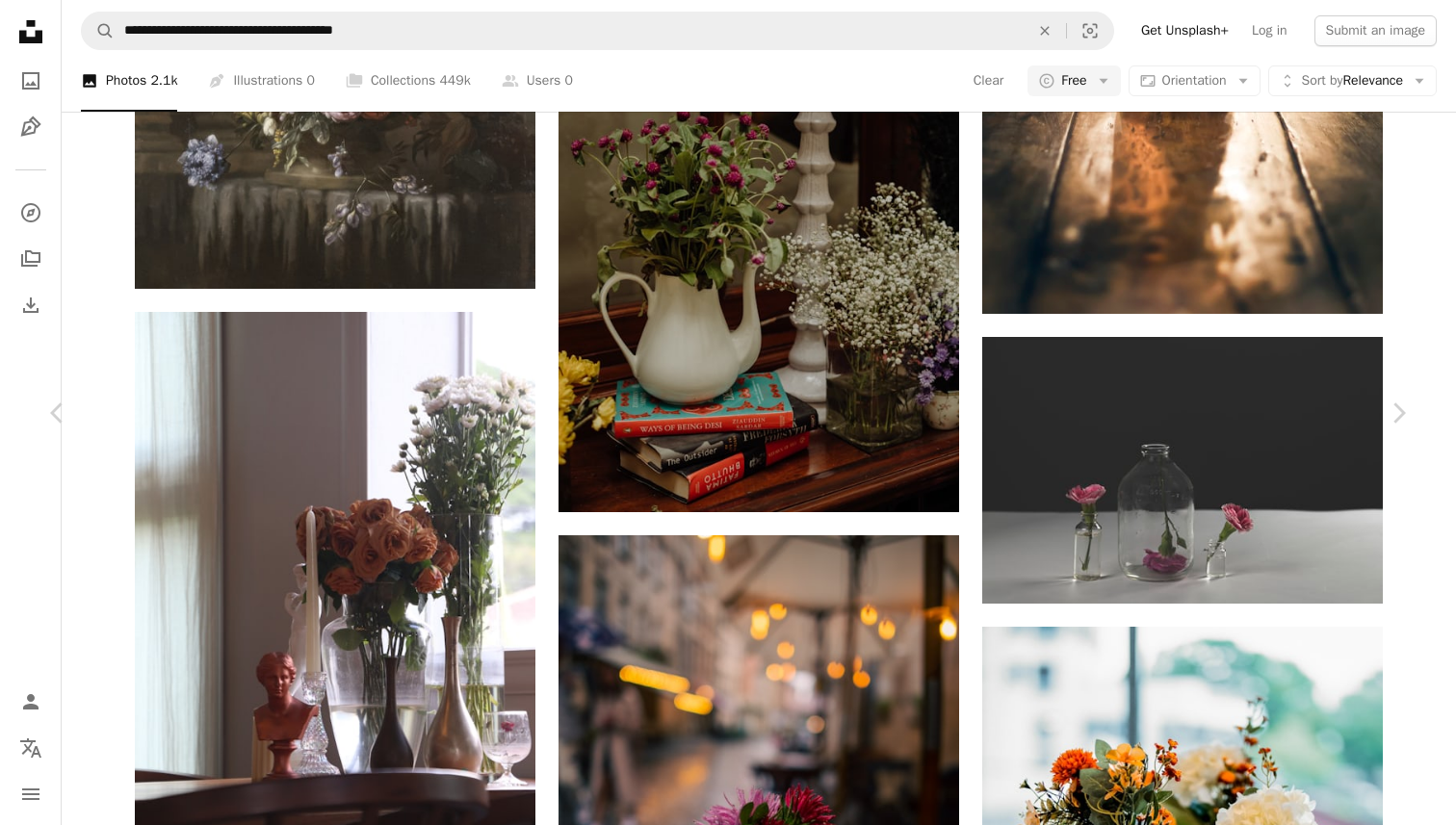 click on "Calendar outlined Published on  [MONTH] [DAY], [YEAR] Safety Licensed under the  Unsplash+ License wallpaper background full hd wallpaper 4K Images laptop wallpaper iphone wallpaper flowers flower spring full screen wallpaper aesthetic wallpaper bouquet screensaver floral vase florist imac wallpaper floral composition flower arranging Free stock photos From this series Chevron right Plus sign for Unsplash+ Plus sign for Unsplash+ Plus sign for Unsplash+ Plus sign for Unsplash+ Plus sign for Unsplash+ Plus sign for Unsplash+ Plus sign for Unsplash+ Plus sign for Unsplash+ Plus sign for Unsplash+ Related images Plus sign for Unsplash+ A heart A plus sign [FIRST] [LAST] For  Unsplash+ A lock Download Plus sign for Unsplash+ A heart A plus sign [FIRST] [LAST] For  Unsplash+ A lock Download Plus sign for Unsplash+ A heart A plus sign For  For" at bounding box center (728, 29113) 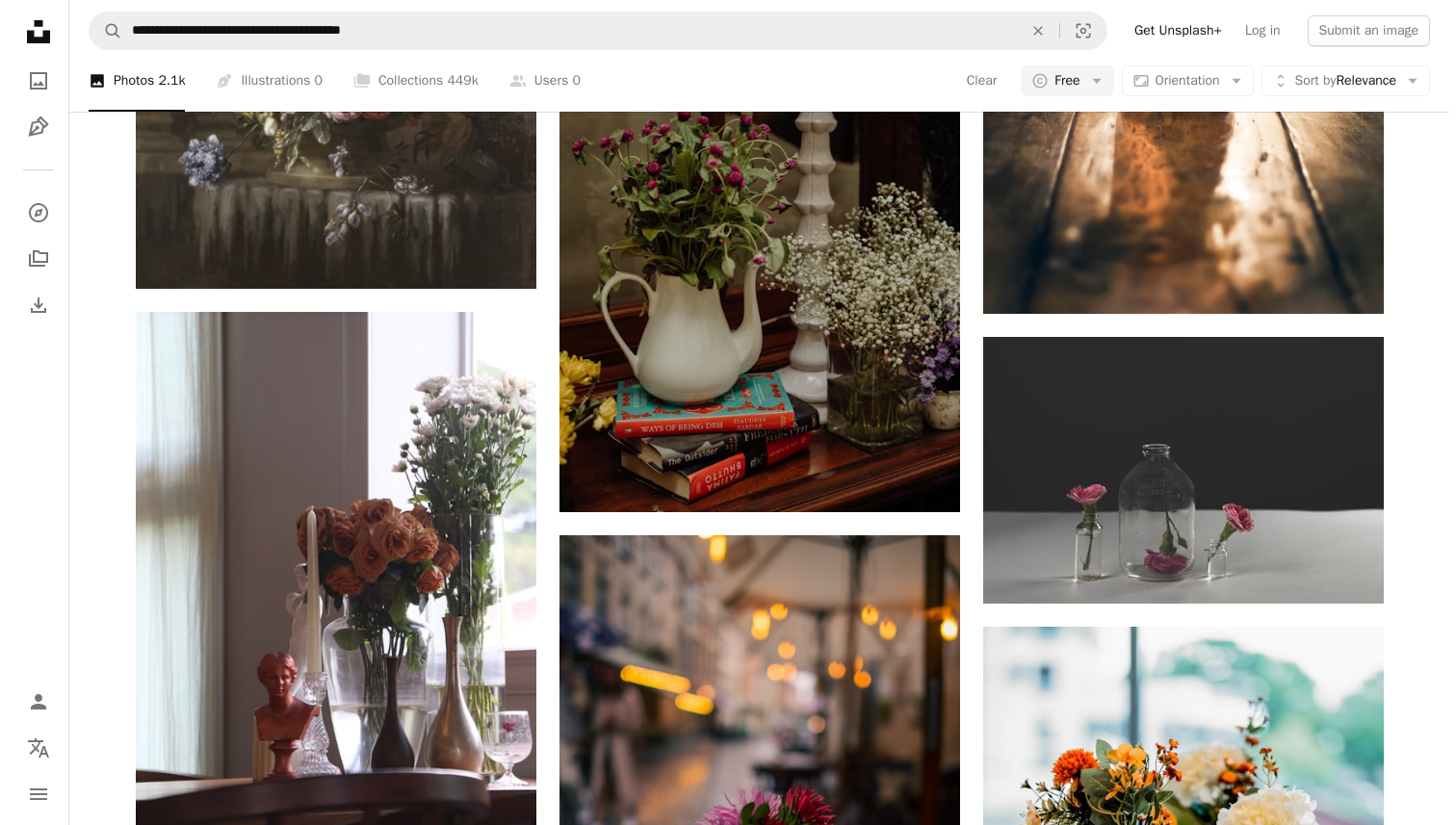 scroll, scrollTop: 27335, scrollLeft: 0, axis: vertical 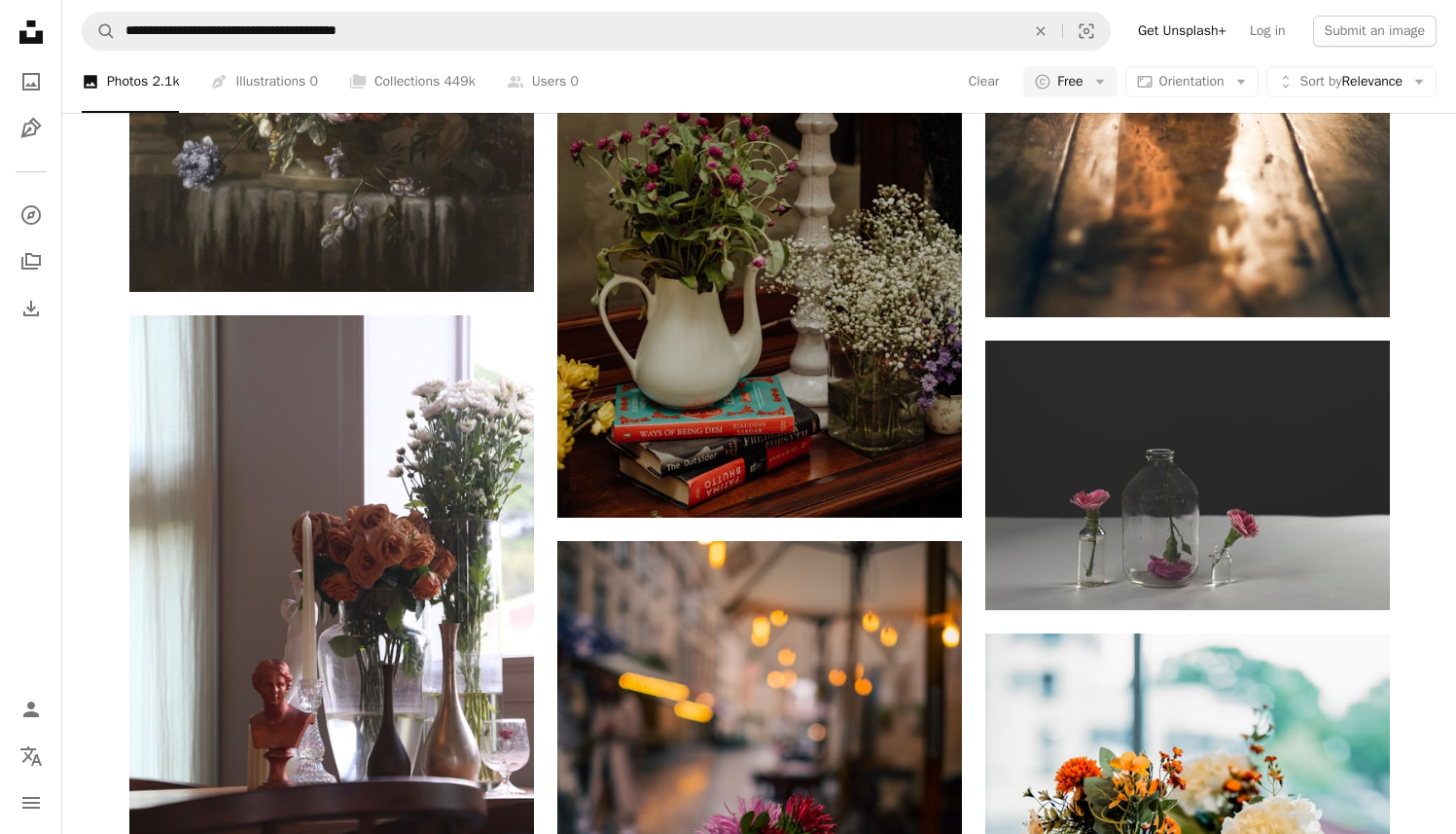click at bounding box center (332, 23117) 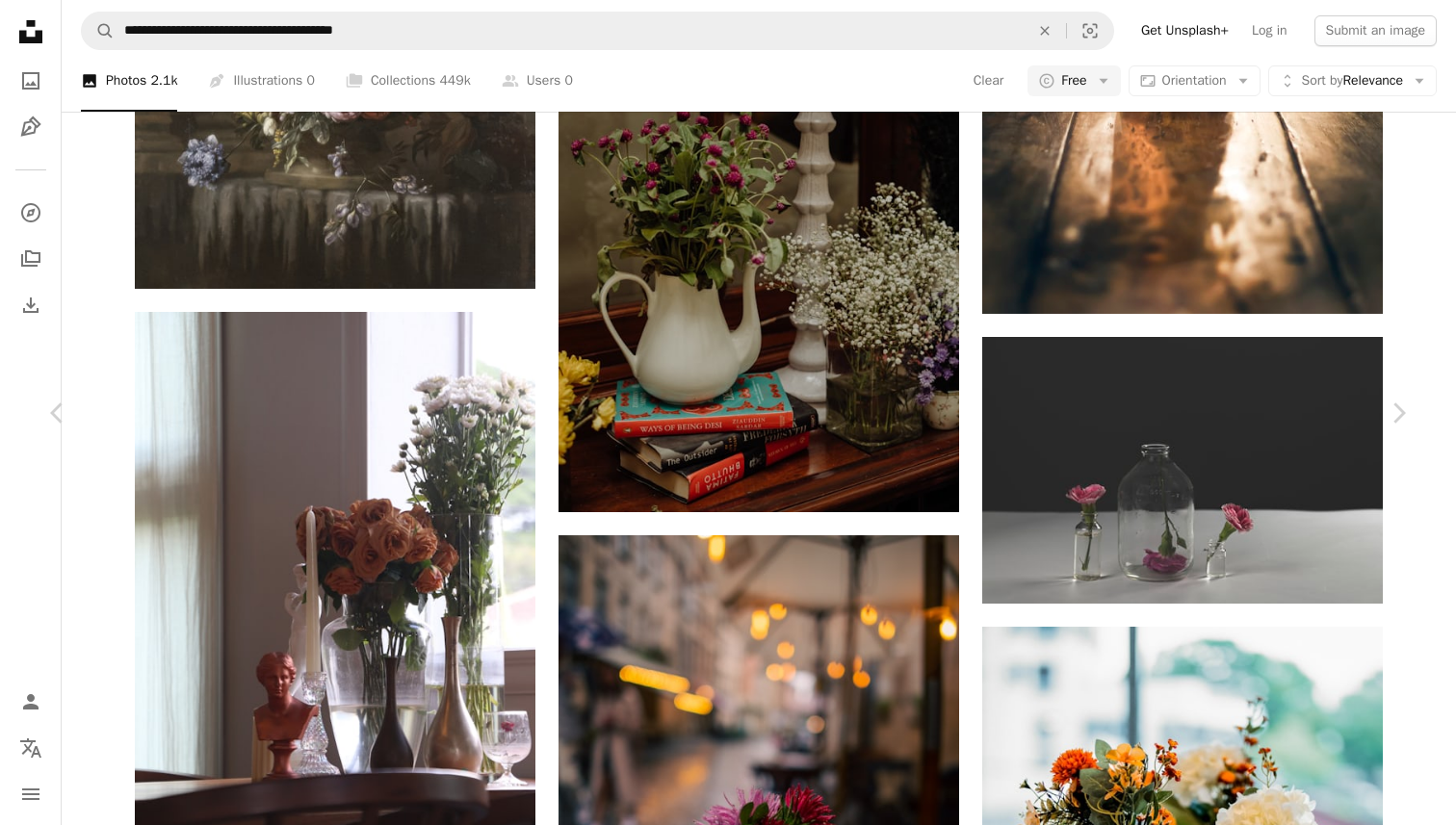 scroll, scrollTop: 1986, scrollLeft: 0, axis: vertical 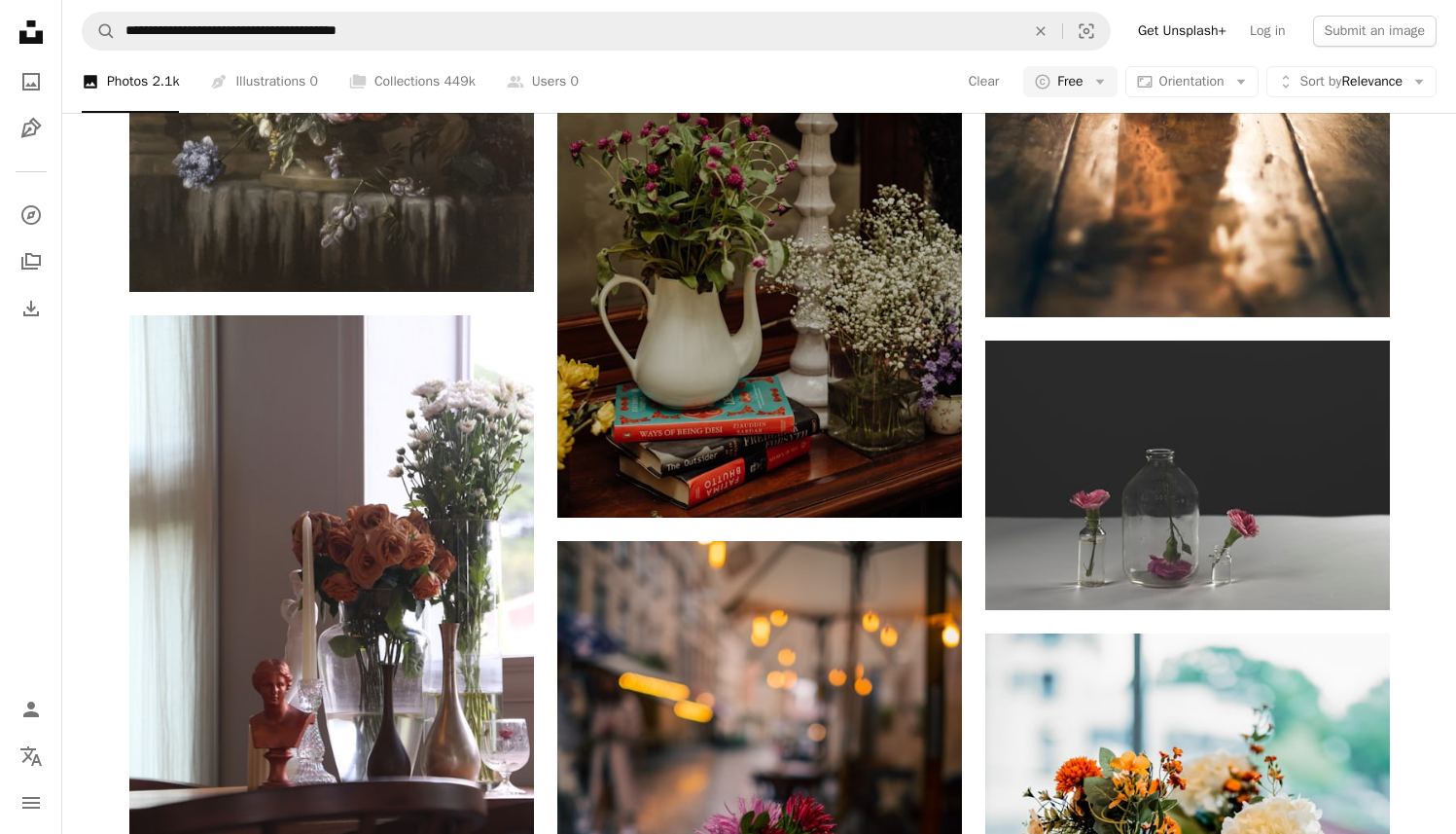 click on "A heart A plus sign The-Lore Available for hire A checkmark inside of a circle Arrow pointing down A heart A plus sign [FIRST] [LAST] Available for hire A checkmark inside of a circle Arrow pointing down A heart A plus sign [FIRST] [LAST] Arrow pointing down A heart A plus sign [FIRST] [LAST] Arrow pointing down A heart A plus sign [LAST] [FIRST] Available for hire A checkmark inside of a circle Arrow pointing down A heart A plus sign [FIRST] [LAST] Arrow pointing down A heart A plus sign [FIRST] [LAST] Arrow pointing down A heart A plus sign [FIRST] [LAST] Arrow pointing down A heart A plus sign Europeana Arrow pointing down A heart A plus sign [FIRST] [LAST] Arrow pointing down A heart A plus sign [FIRST] [LAST] Arrow pointing down –– ––– –––  –– ––– –  ––– –––  ––––  –   – –– –––  – – ––– –– –– –––– –– The best in on-brand content creation Learn More A heart A plus sign [FIRST] [LAST] Arrow pointing down A heart A plus sign [FIRST] [LAST] A heart A heart" at bounding box center (759, 17928) 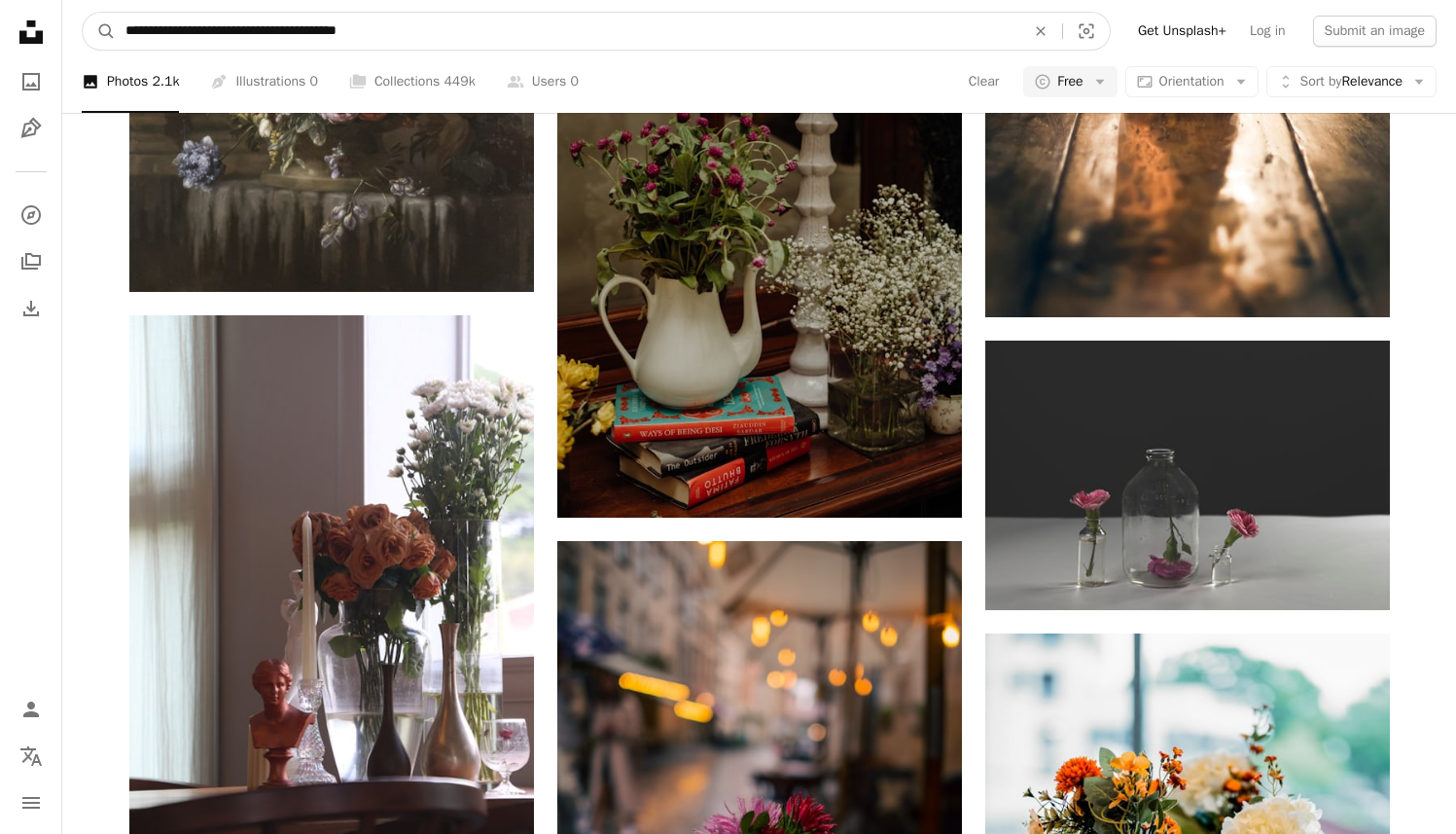 click on "**********" at bounding box center [567, 31] 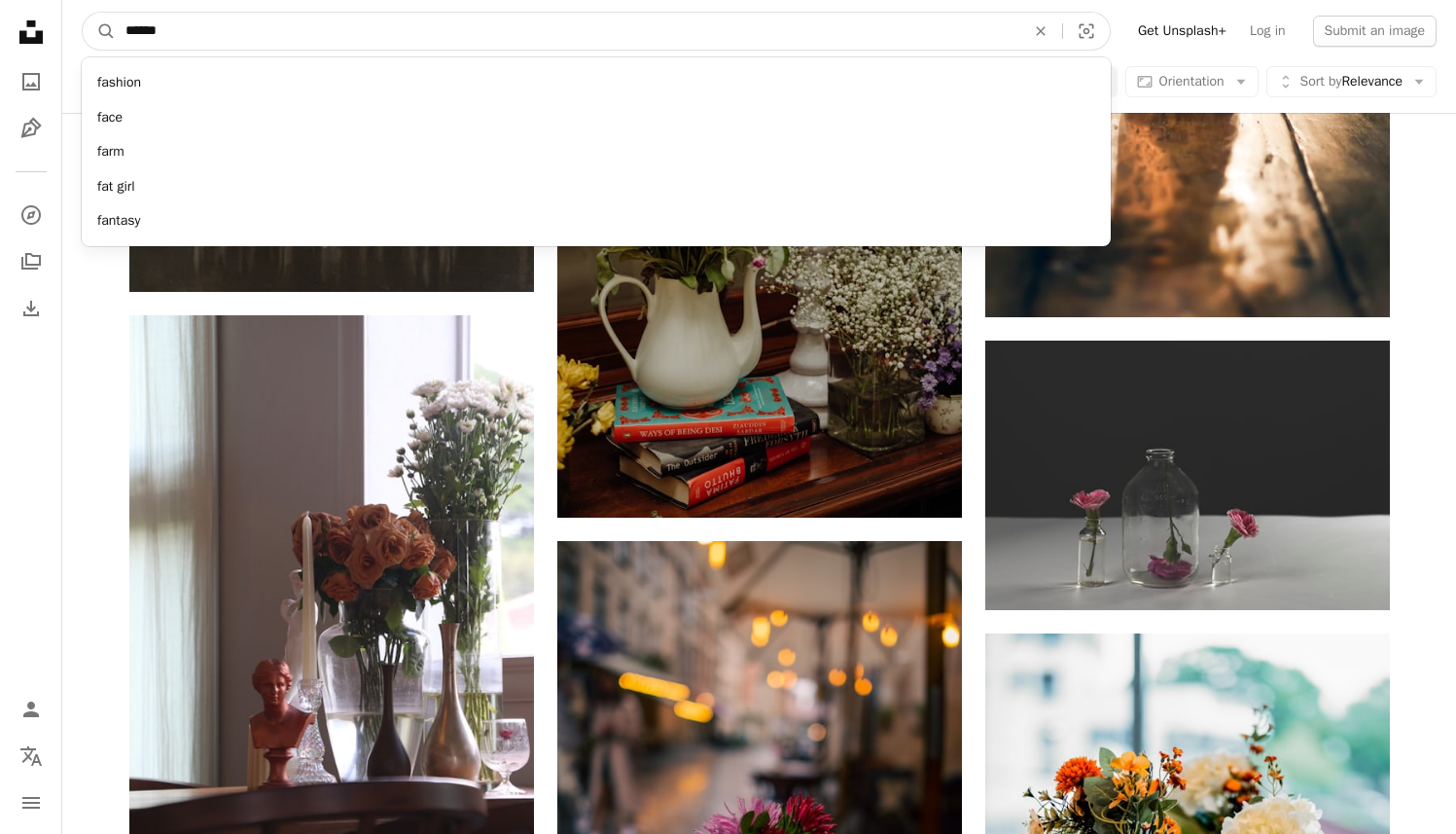type on "*******" 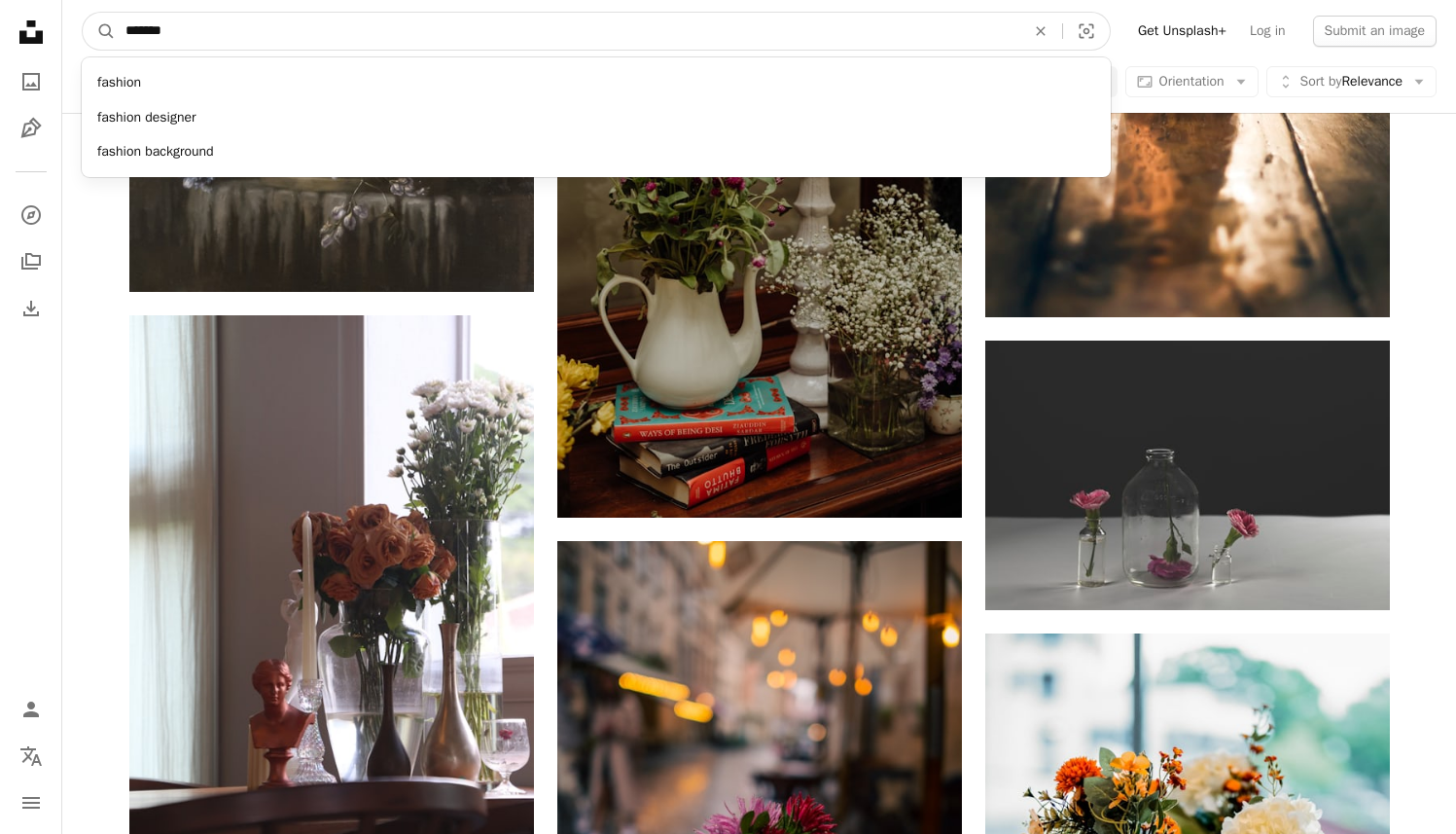 click on "A magnifying glass" at bounding box center [99, 31] 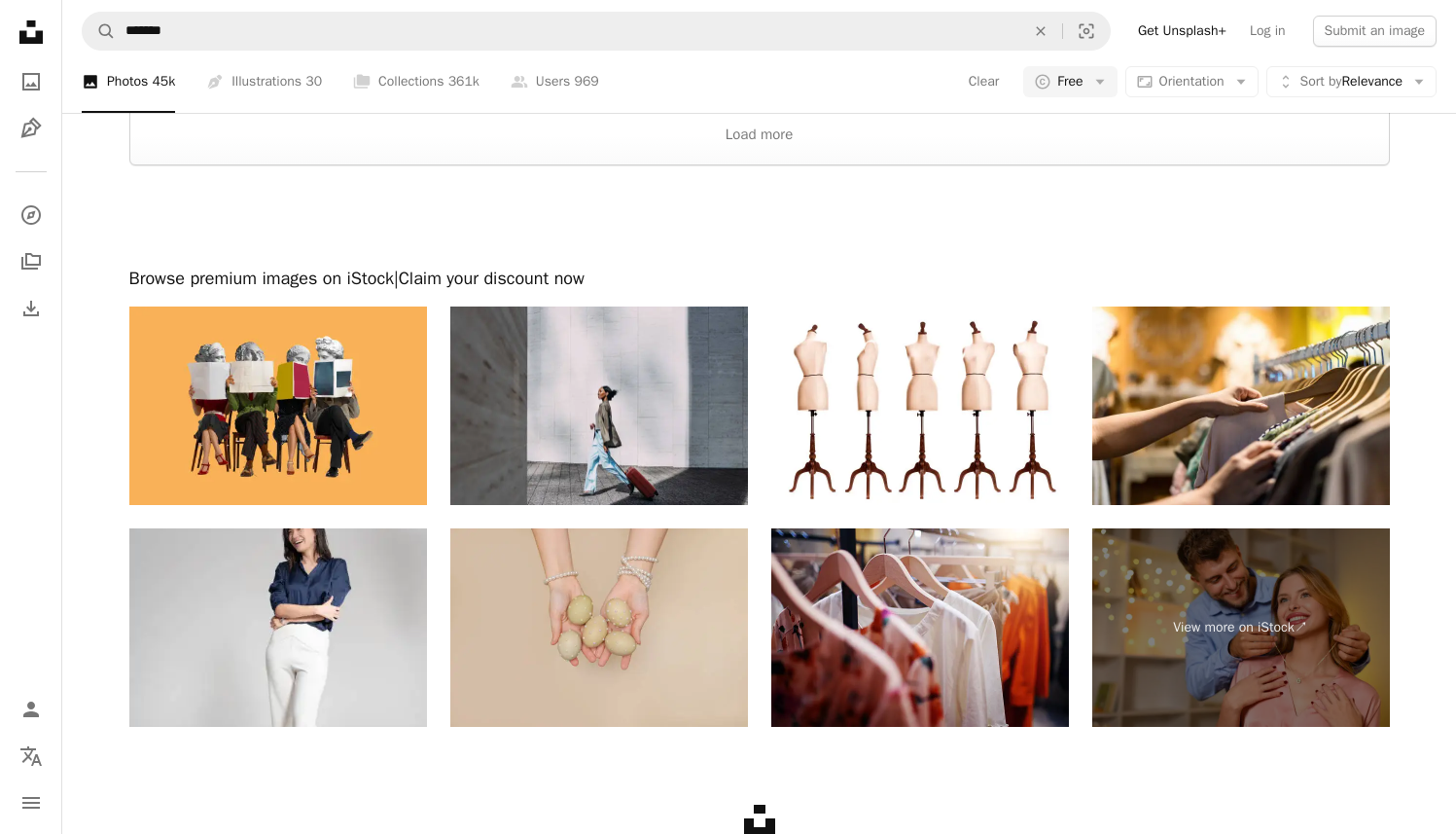 scroll, scrollTop: 4788, scrollLeft: 0, axis: vertical 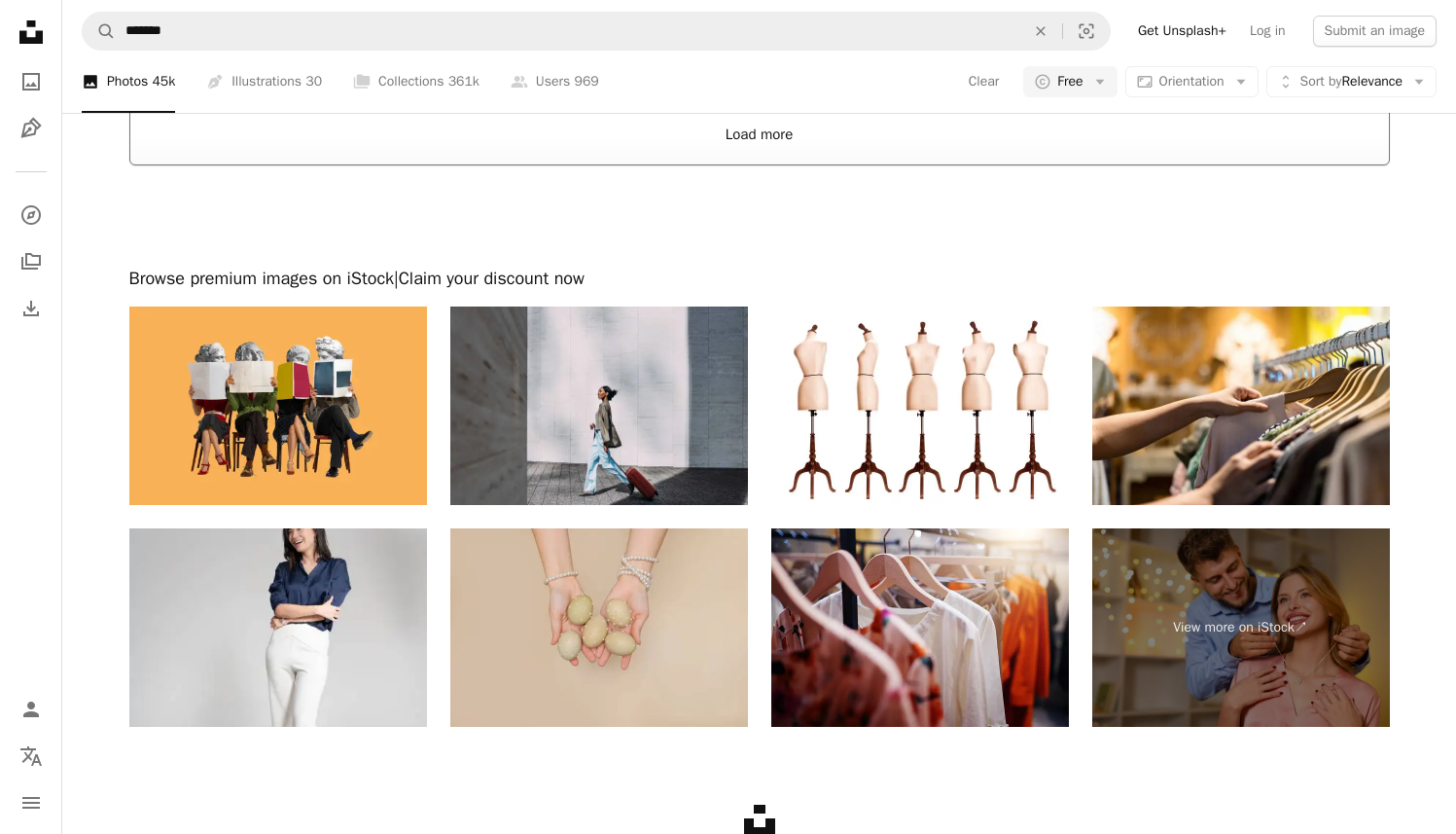 click on "Load more" at bounding box center [760, 134] 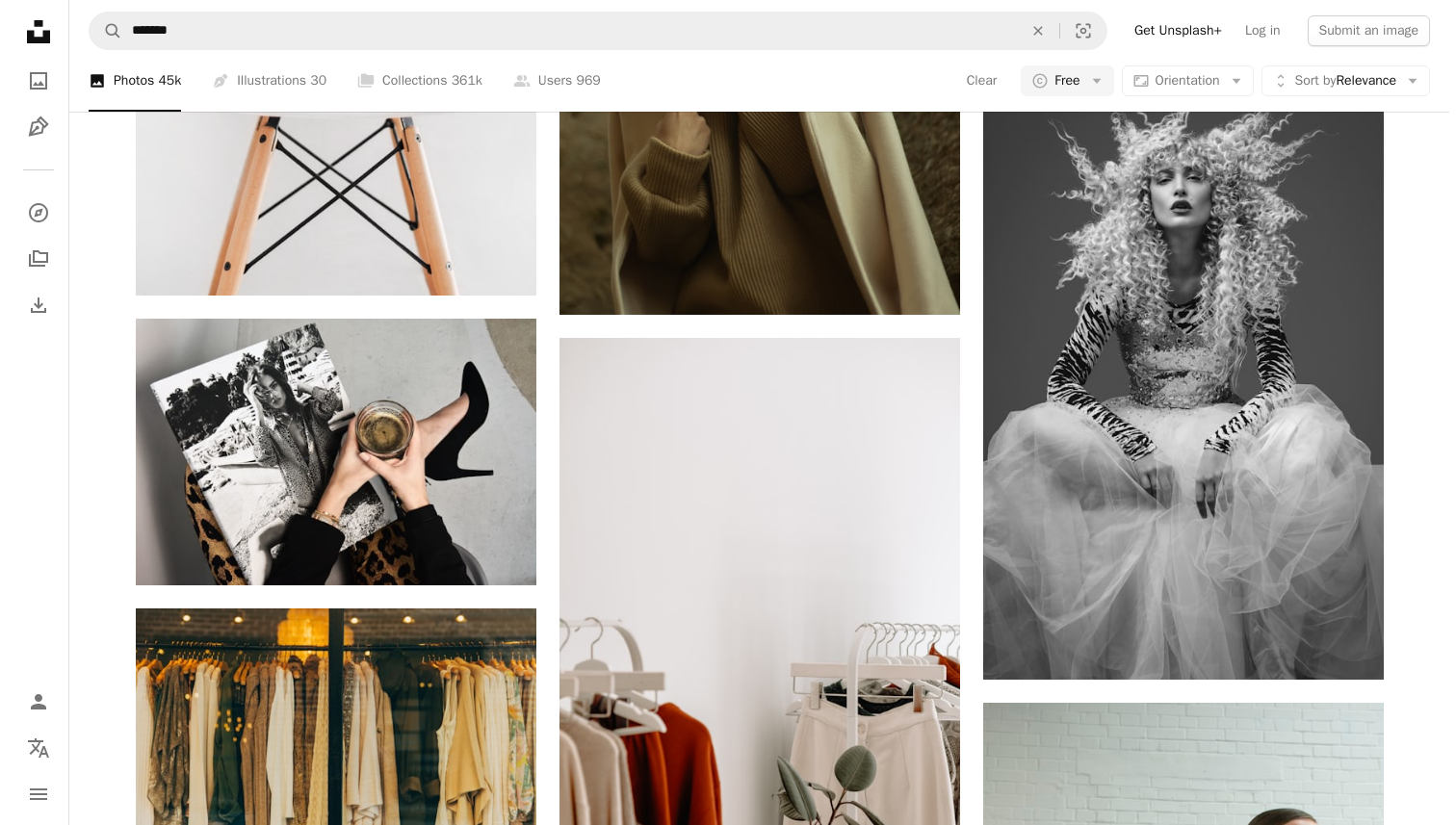scroll, scrollTop: 8406, scrollLeft: 0, axis: vertical 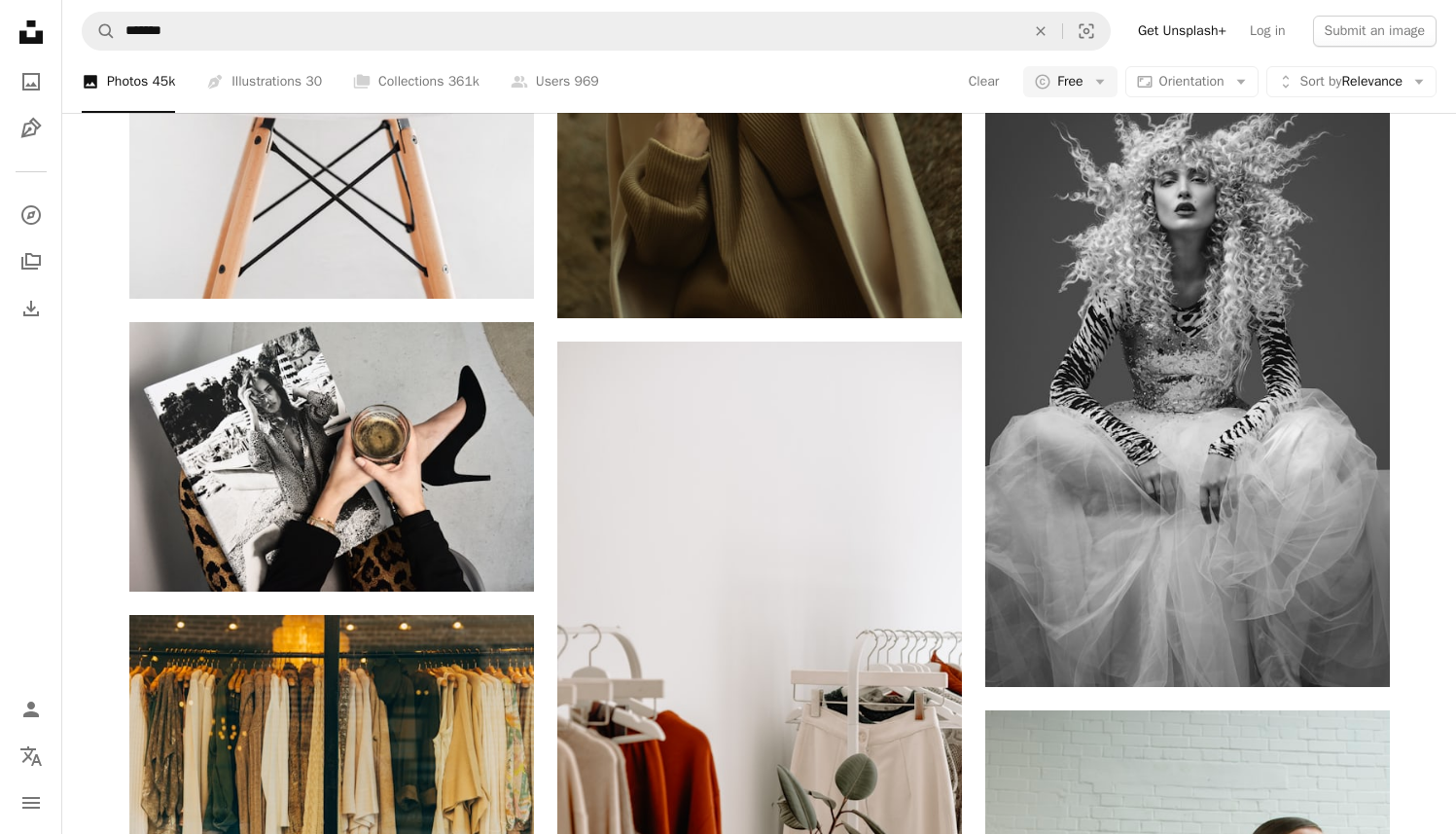 click at bounding box center (1188, 3750) 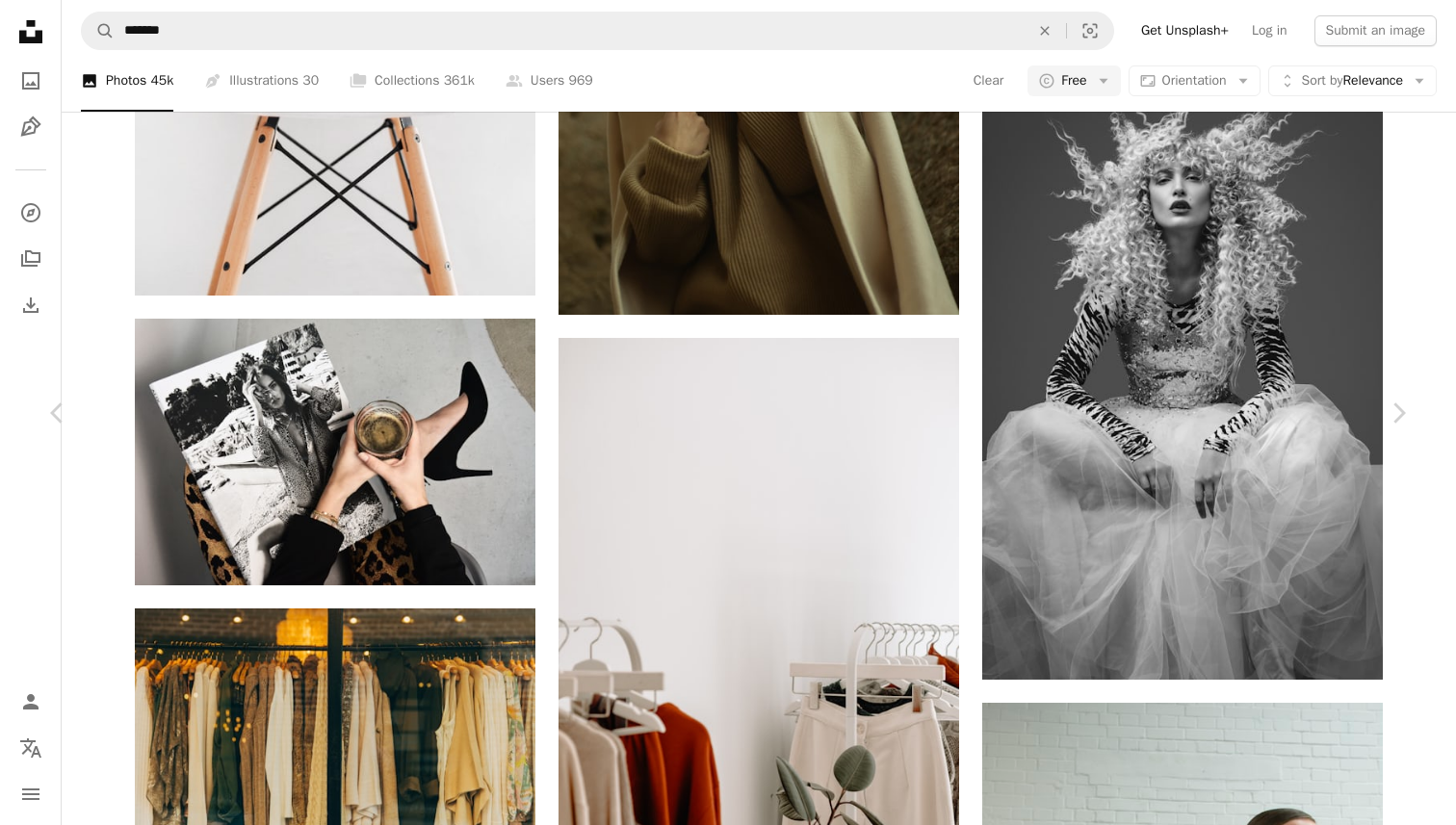 scroll, scrollTop: 0, scrollLeft: 0, axis: both 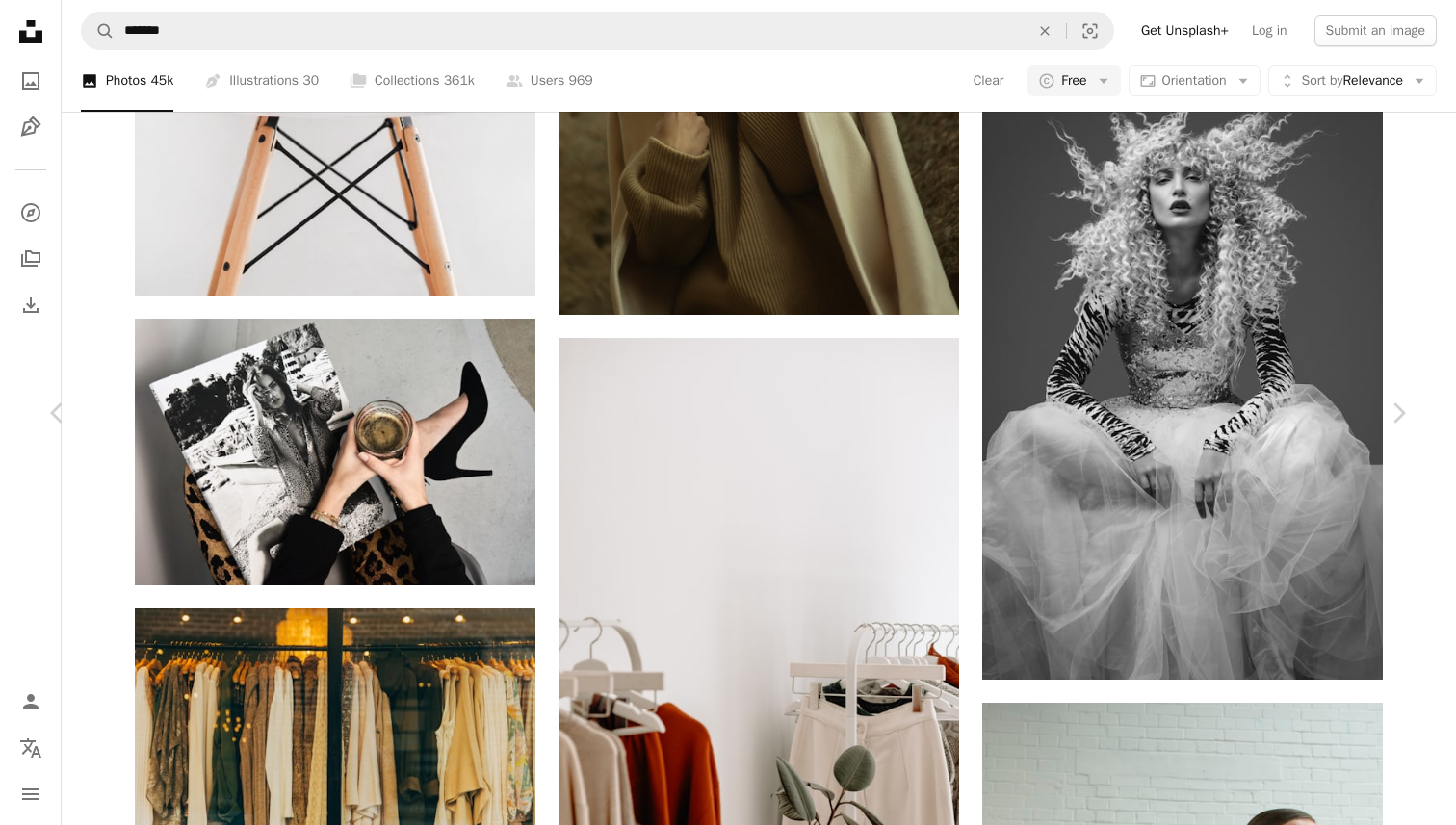 click on "Chevron down" 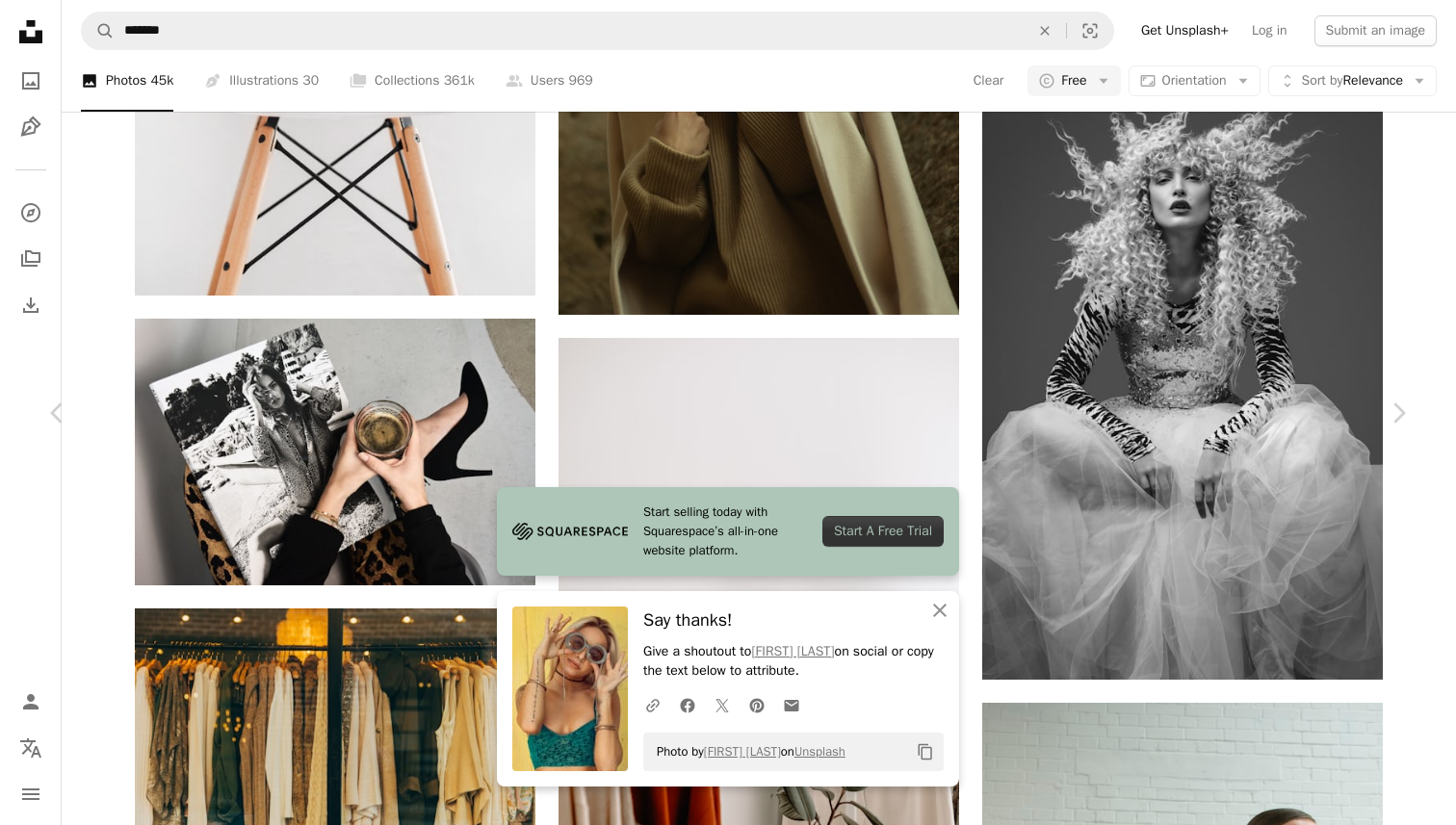 click on "Zoom in" at bounding box center [720, 7265] 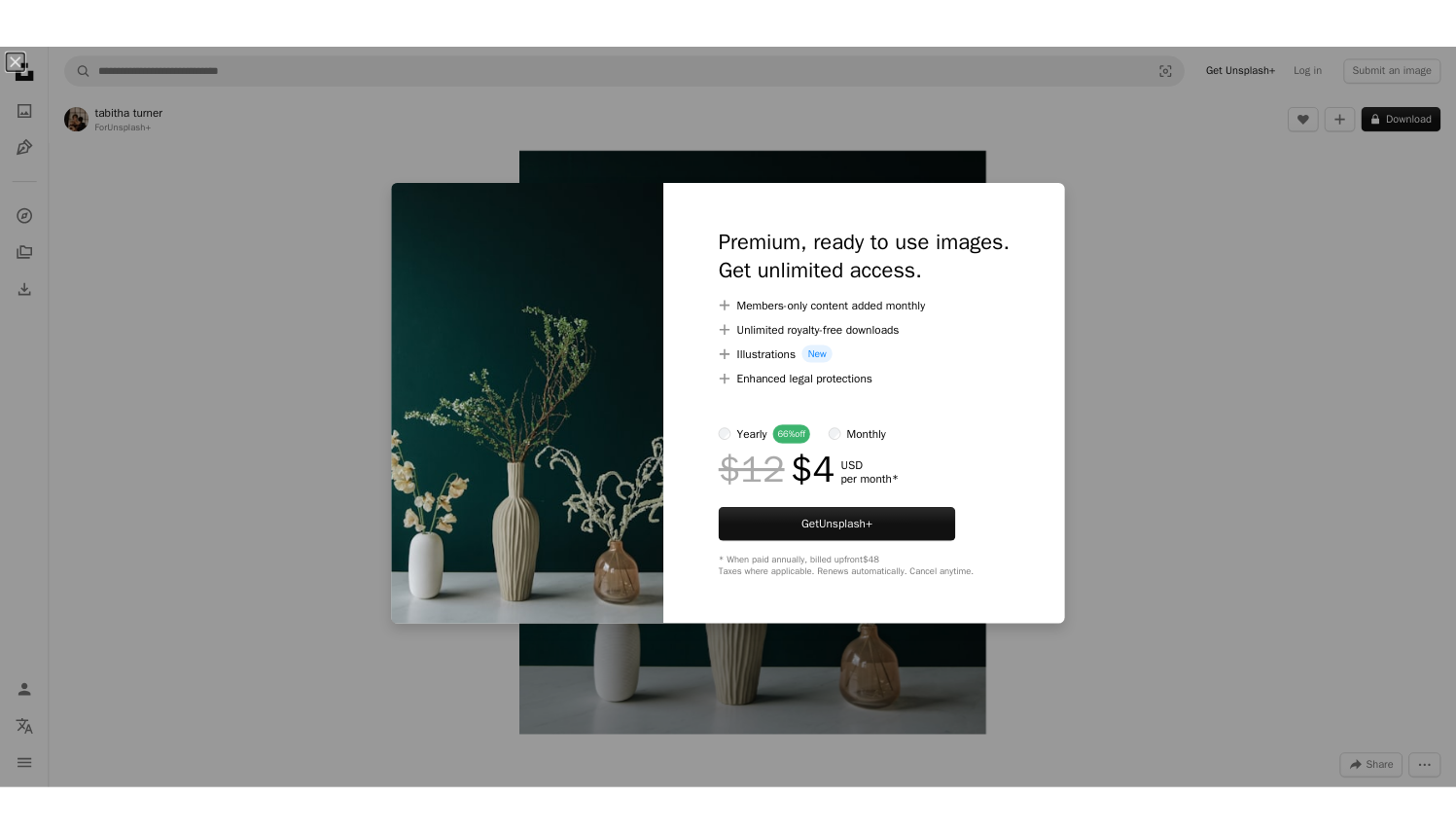 scroll, scrollTop: 111, scrollLeft: 0, axis: vertical 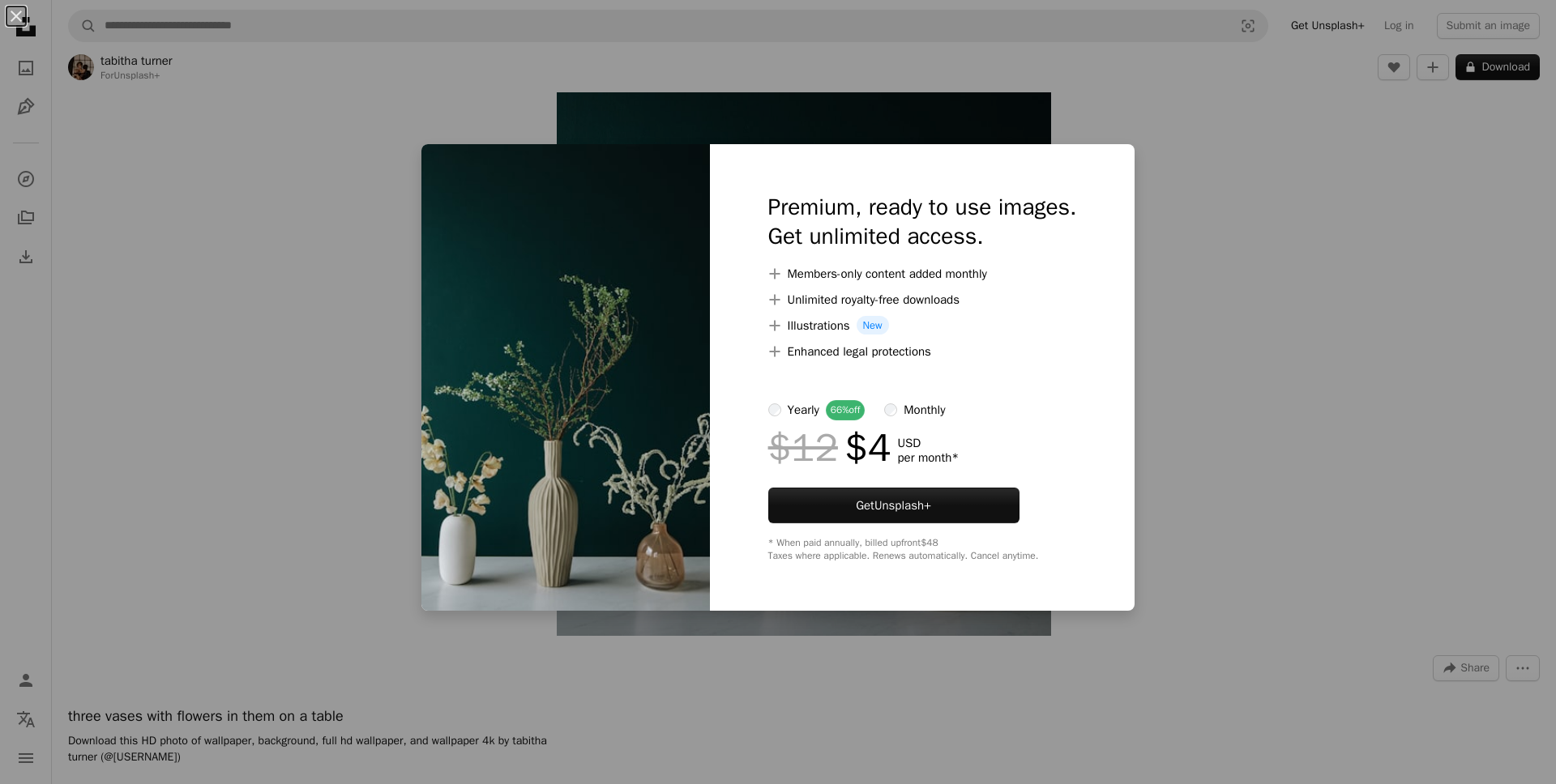 click on "An X shape Premium, ready to use images. Get unlimited access. A plus sign Members-only content added monthly A plus sign Unlimited royalty-free downloads A plus sign Illustrations  New A plus sign Enhanced legal protections yearly 66%  off monthly $12   $4 USD per month * Get  Unsplash+ * When paid annually, billed upfront  $48 Taxes where applicable. Renews automatically. Cancel anytime." at bounding box center [778, 392] 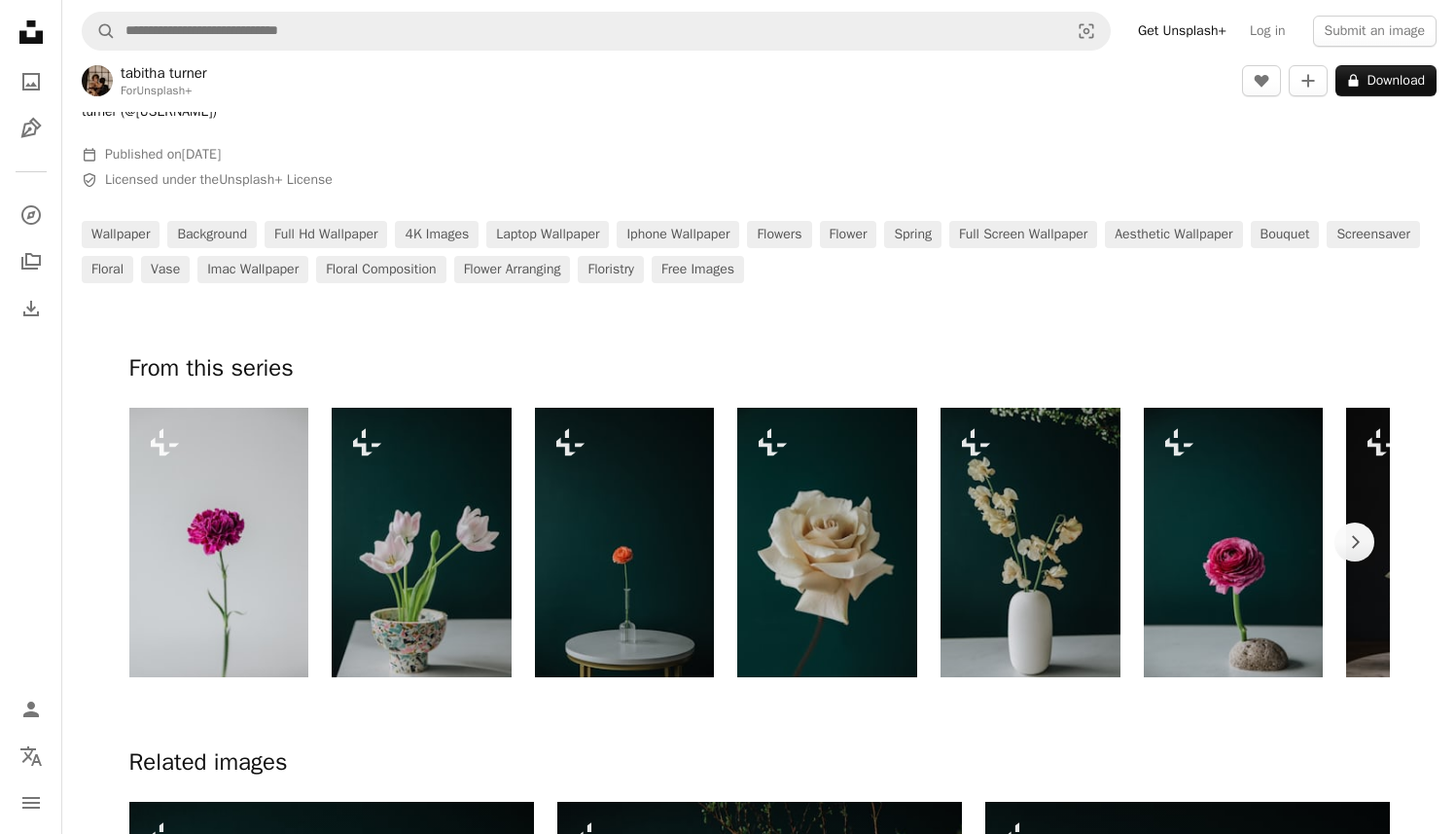 scroll, scrollTop: 969, scrollLeft: 0, axis: vertical 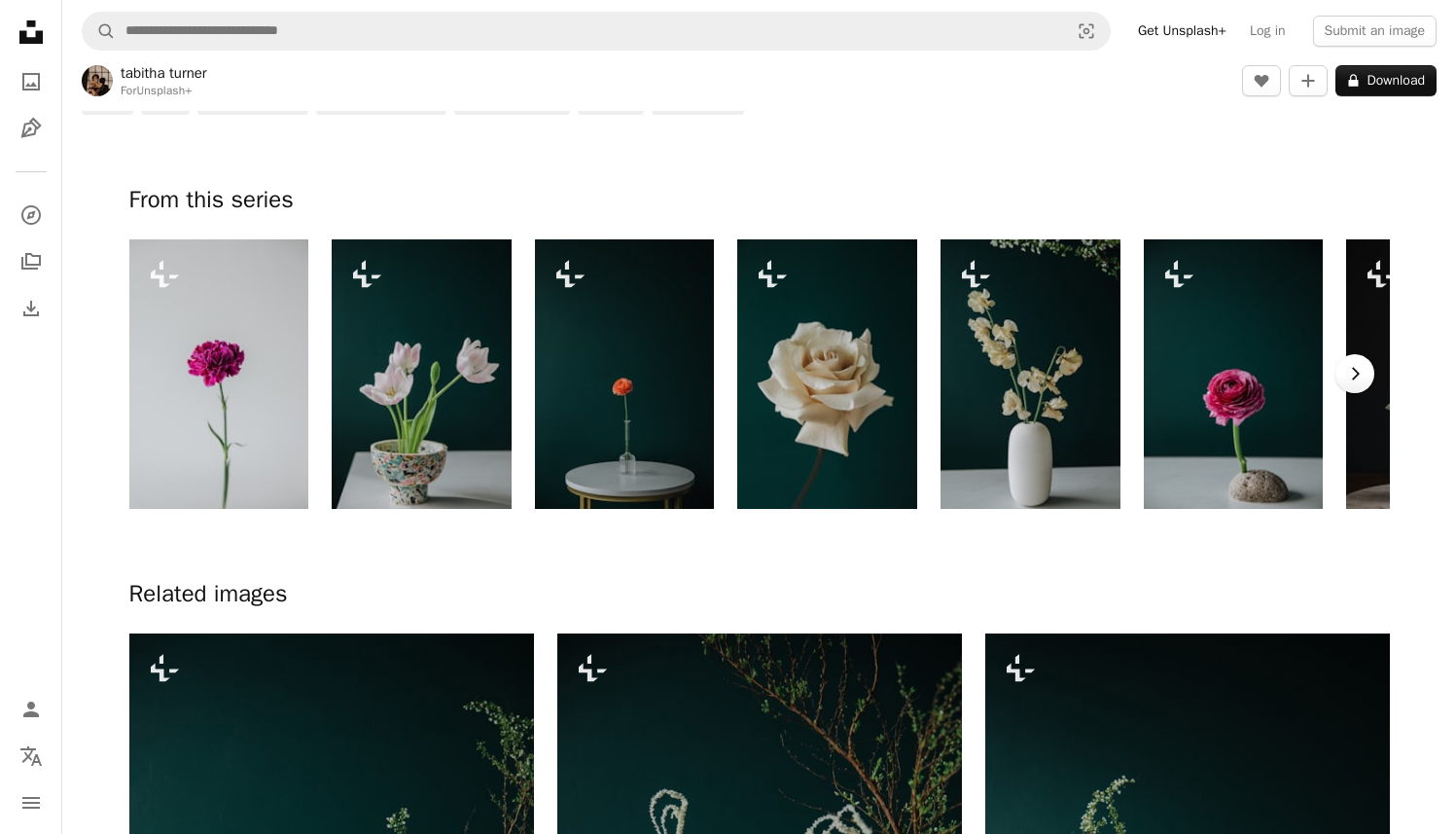 click on "Chevron right" 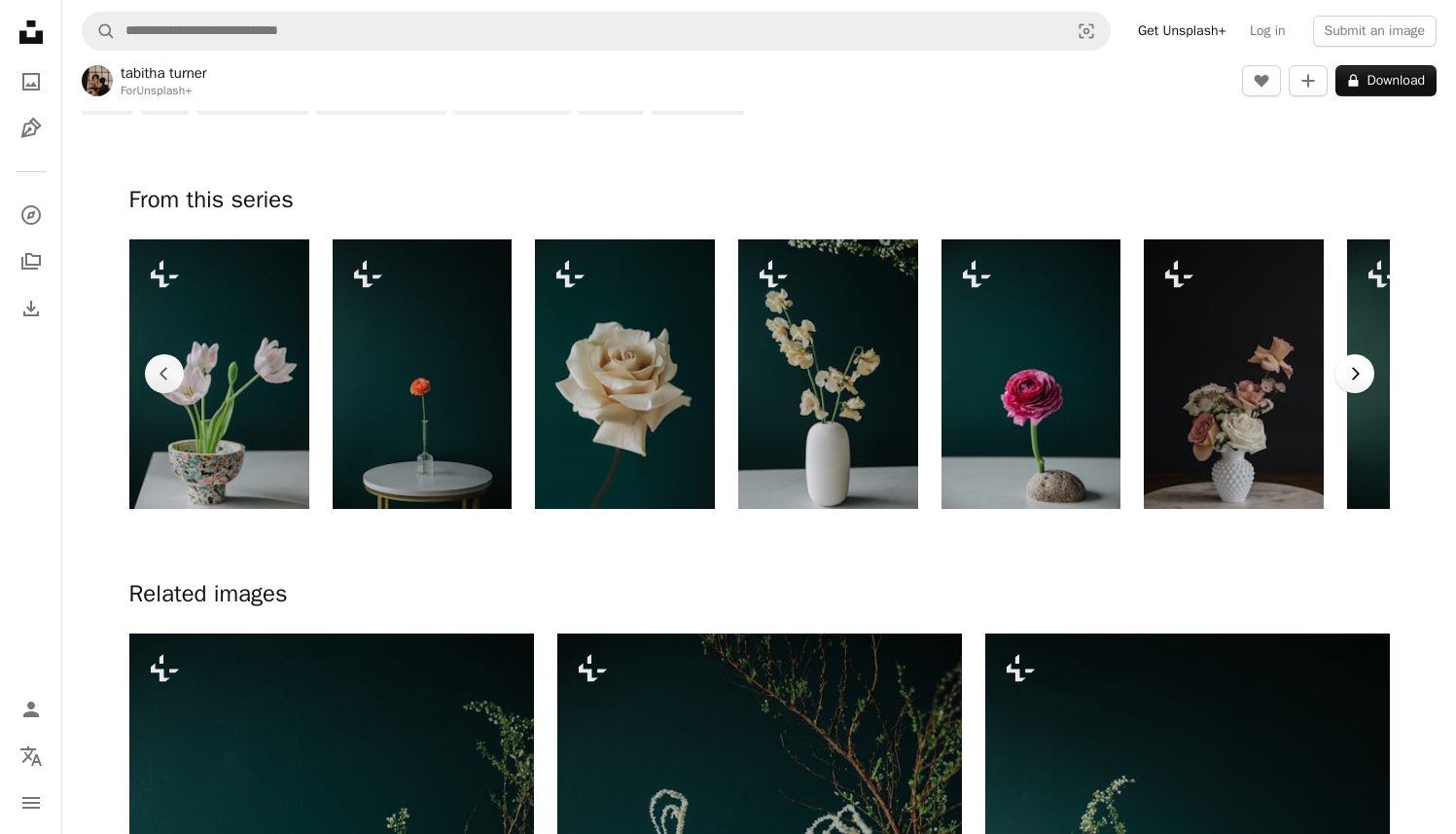 click on "Chevron right" 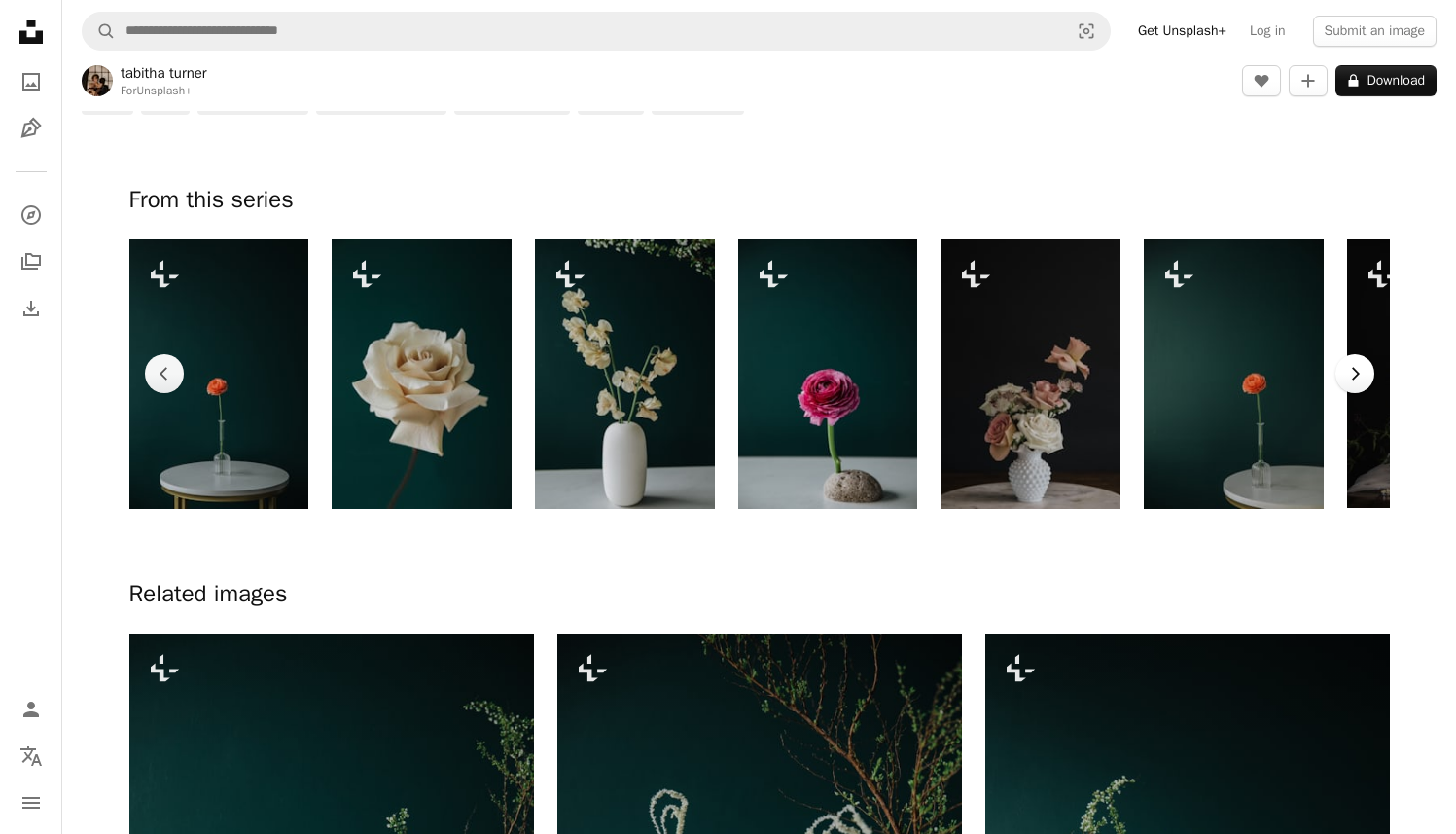 click on "Chevron right" 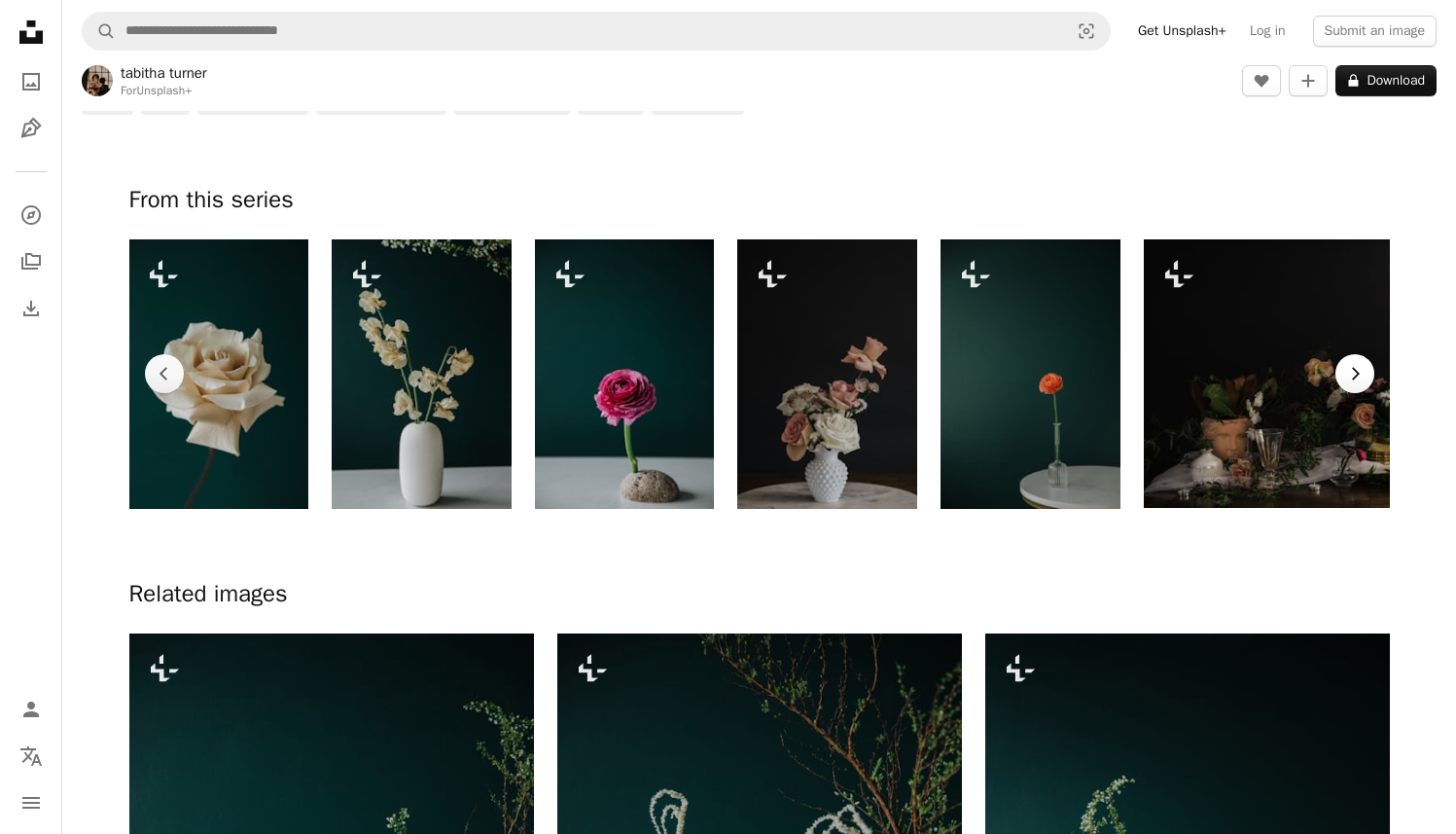 click on "Chevron right" 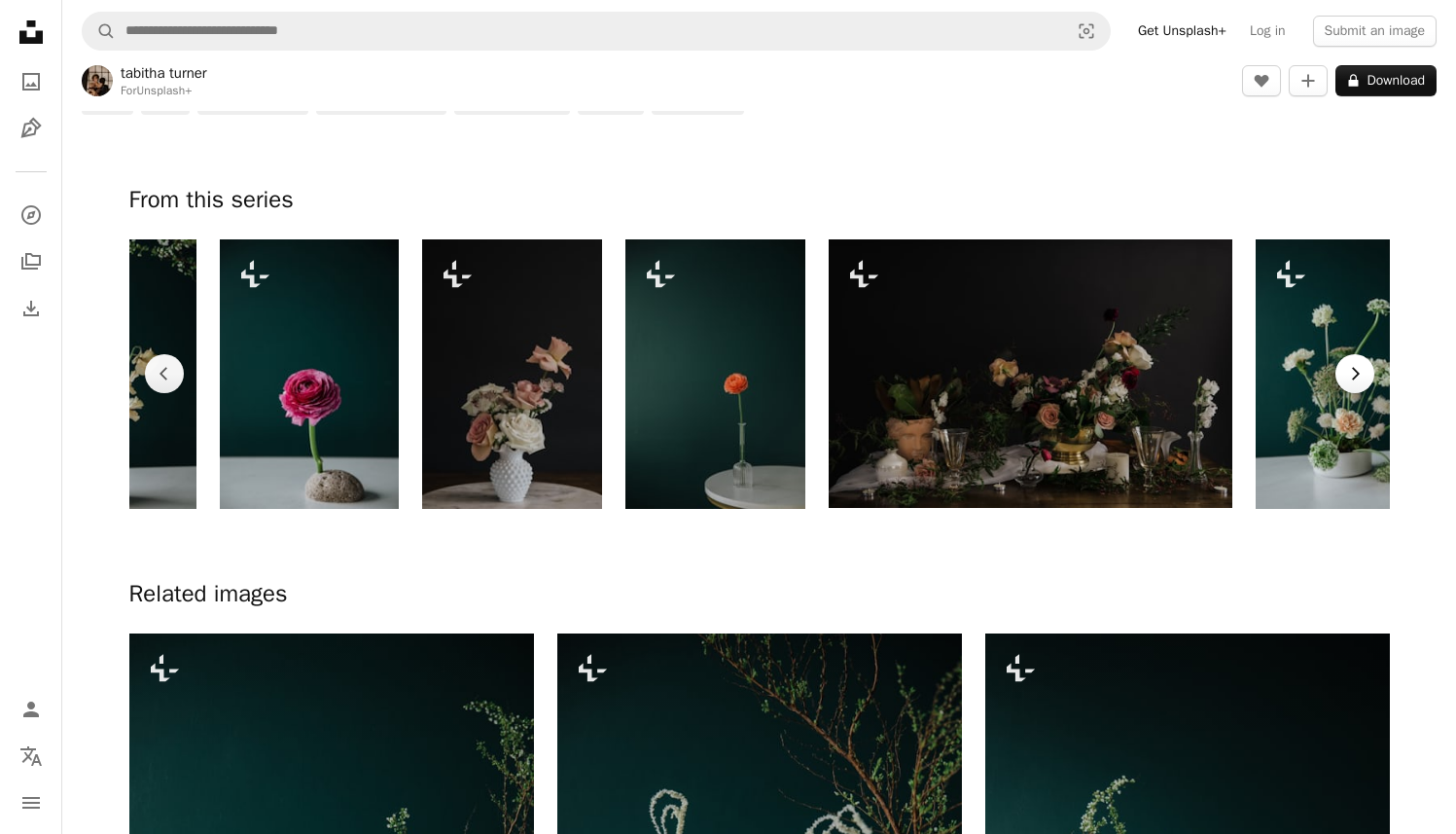 scroll, scrollTop: 0, scrollLeft: 970, axis: horizontal 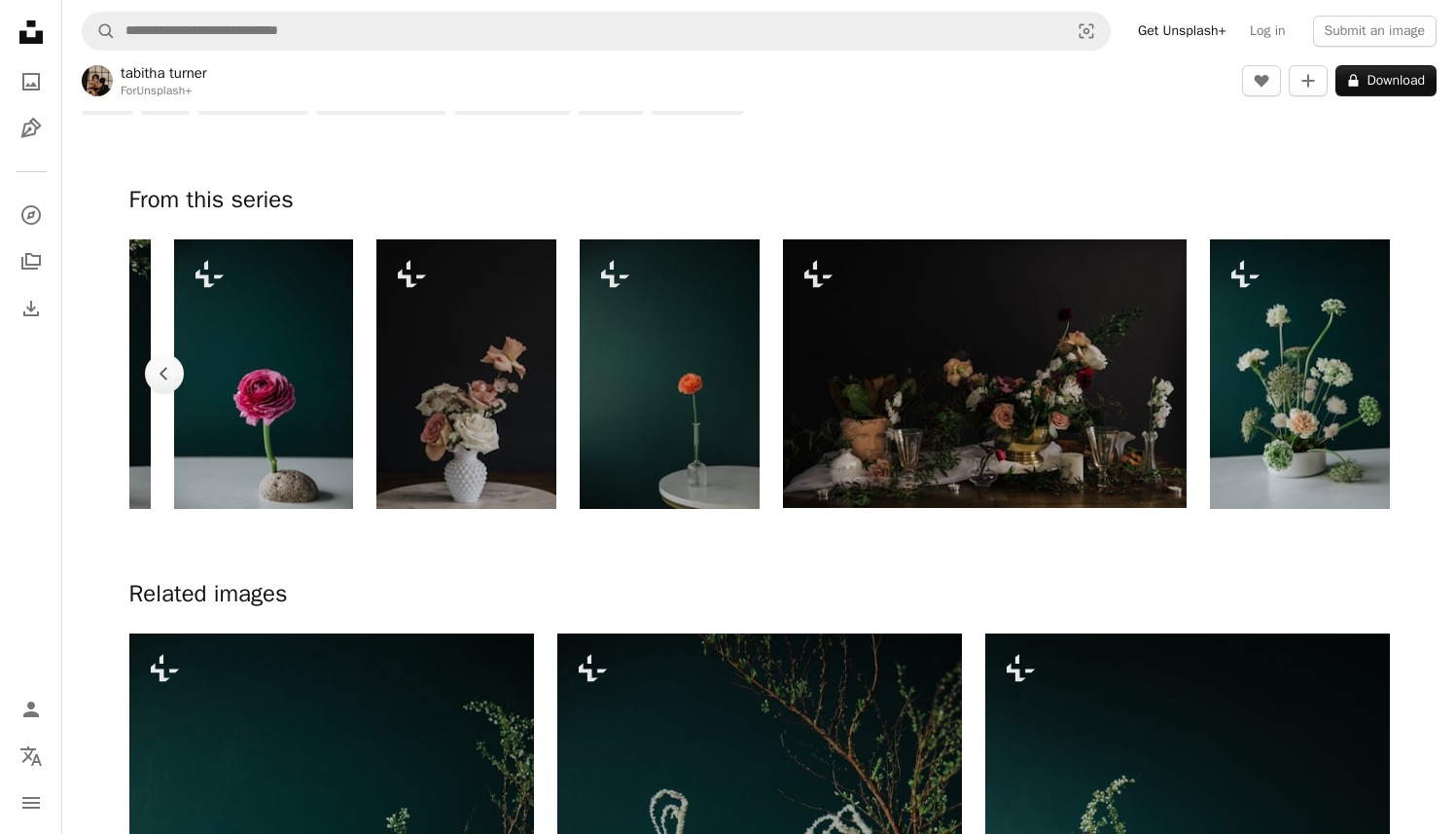click at bounding box center (1299, 374) 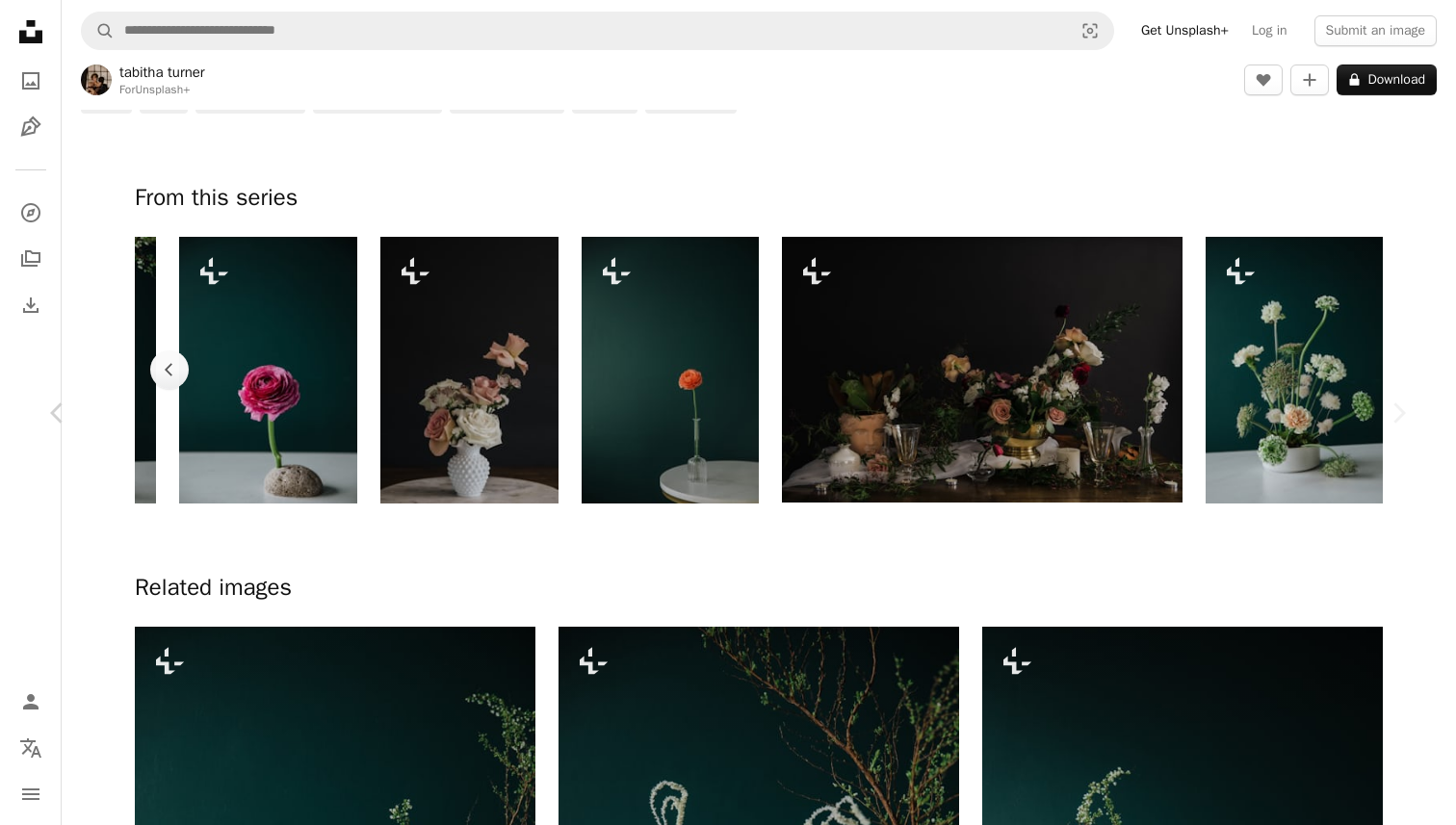 click on "An X shape Chevron left Chevron right tabitha turner For  Unsplash+ A heart A plus sign A lock Download Zoom in A forward-right arrow Share More Actions Calendar outlined Published on  February 24, 2023 Safety Licensed under the  Unsplash+ License wallpaper background full hd wallpaper 4K Images laptop wallpaper iphone wallpaper flowers flower spring full screen wallpaper aesthetic wallpaper bouquet screensaver floral vase imac wallpaper floral composition flower arranging floristry Backgrounds From this series Chevron right Plus sign for Unsplash+ Plus sign for Unsplash+ Plus sign for Unsplash+ Plus sign for Unsplash+ Plus sign for Unsplash+ Plus sign for Unsplash+ Plus sign for Unsplash+ Plus sign for Unsplash+ Plus sign for Unsplash+ Plus sign for Unsplash+ Related images Plus sign for Unsplash+ A heart A plus sign tabitha turner For  Unsplash+ A lock Download Plus sign for Unsplash+ A heart A plus sign tabitha turner For  Unsplash+ A lock Download Plus sign for Unsplash+ A heart A plus sign tabitha turner" at bounding box center (728, 8846) 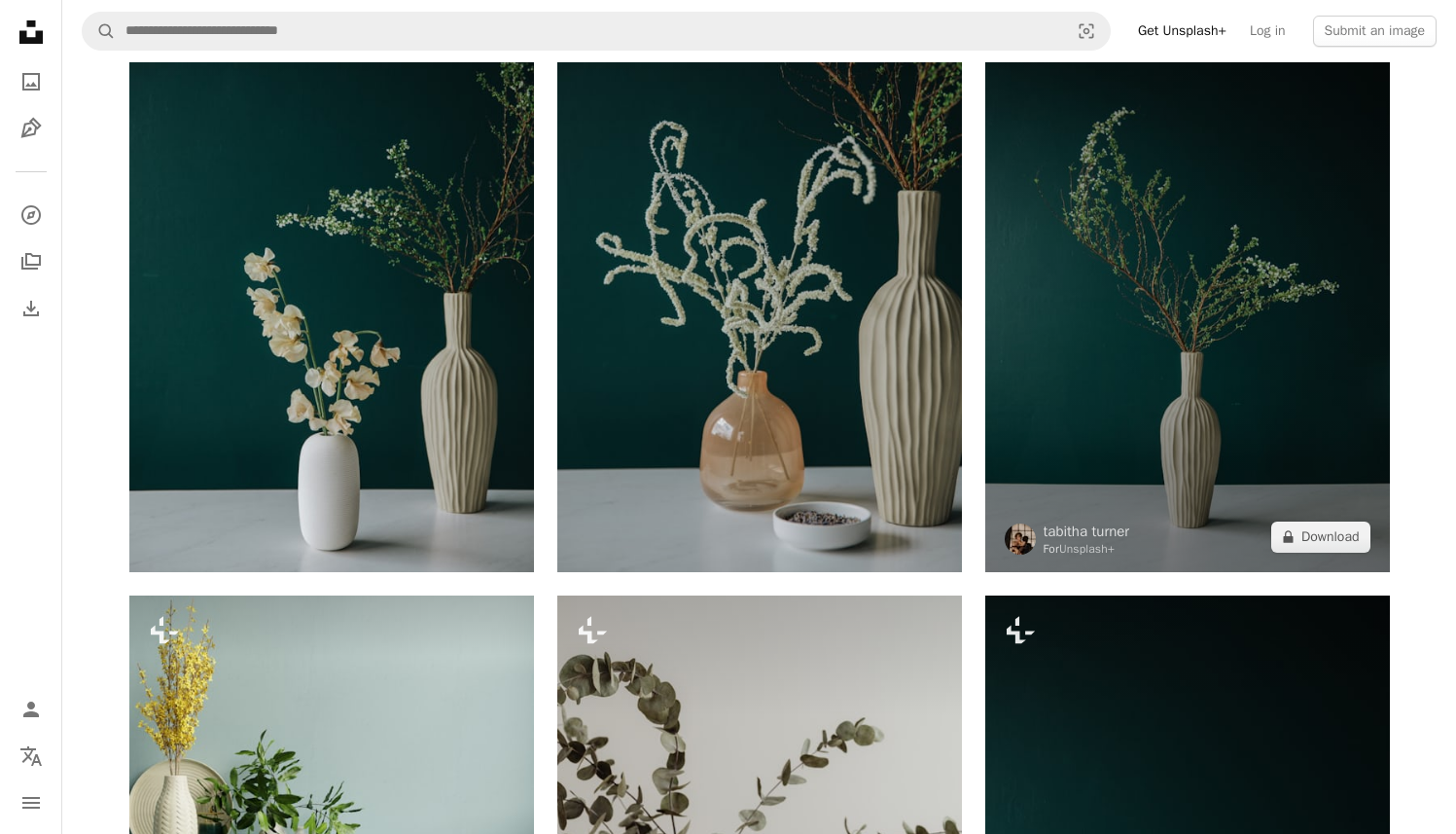 scroll, scrollTop: 1539, scrollLeft: 0, axis: vertical 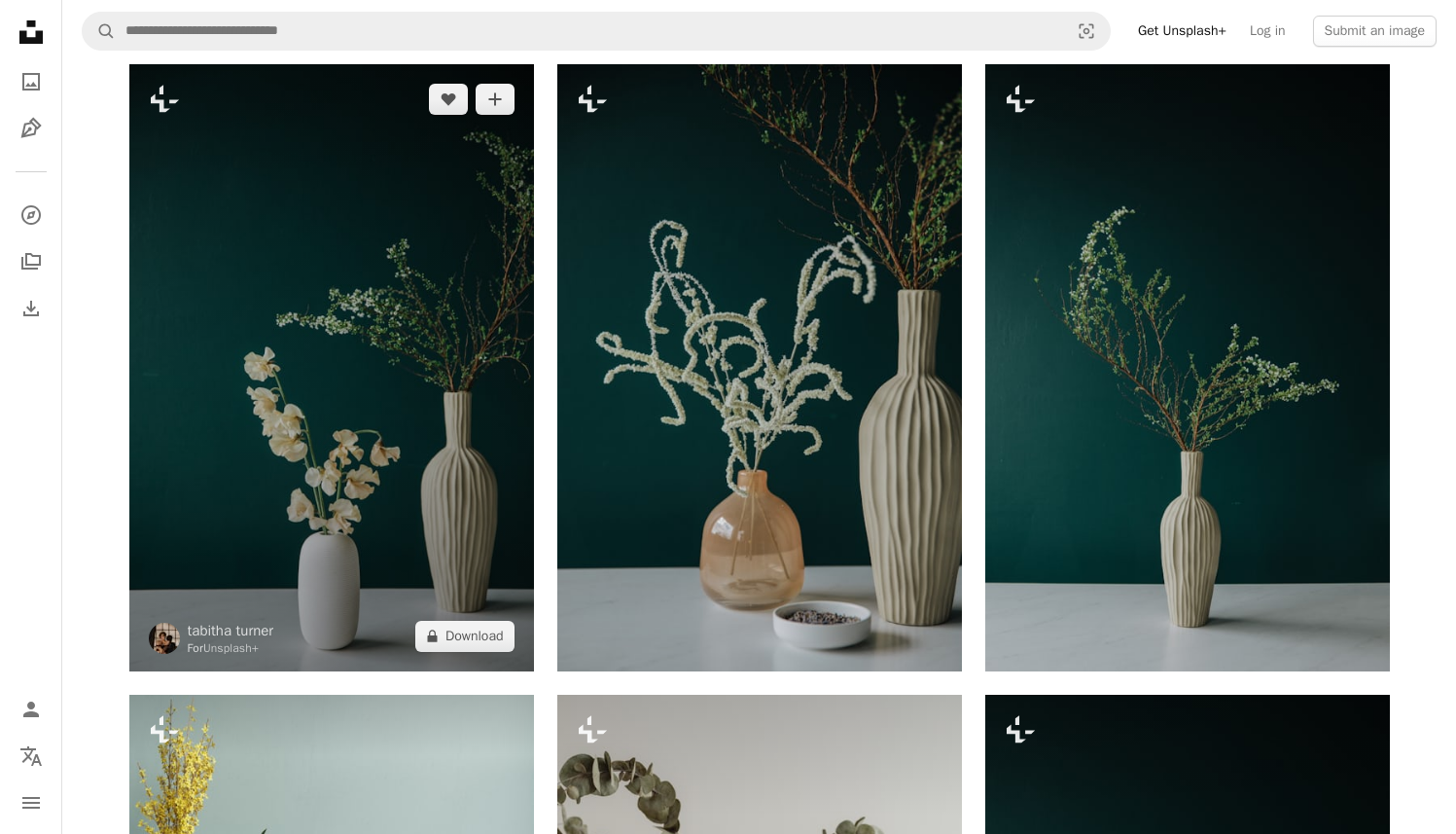 click at bounding box center (332, 368) 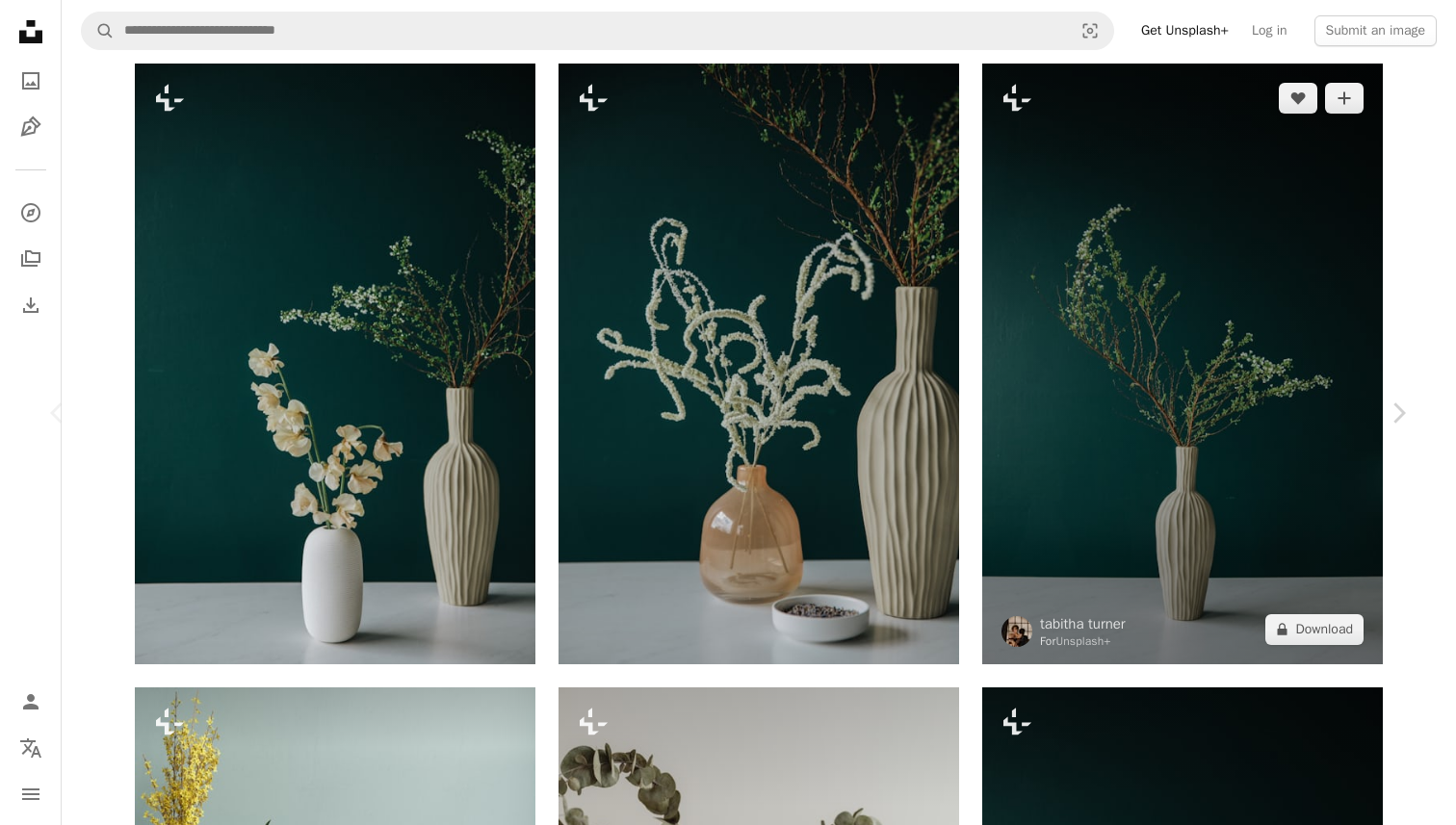 click on "Calendar outlined Published on  [MONTH] [DAY], [YEAR] Safety Licensed under the  Unsplash+ License wallpaper background full hd wallpaper 4K Images laptop wallpaper iphone wallpaper flowers flower spring full screen wallpaper aesthetic wallpaper bouquet screensaver floral vase florist imac wallpaper floral composition flower arranging Free stock photos From this series Chevron right Plus sign for Unsplash+ Plus sign for Unsplash+ Plus sign for Unsplash+ Plus sign for Unsplash+ Plus sign for Unsplash+ Plus sign for Unsplash+ Plus sign for Unsplash+ Plus sign for Unsplash+ Plus sign for Unsplash+ Related images Plus sign for Unsplash+ A heart A plus sign [FIRST] [LAST] For  Unsplash+ A lock Download Plus sign for Unsplash+ A heart A plus sign [FIRST] [LAST] For  Unsplash+ A lock Download Plus sign for Unsplash+ A heart A plus sign For  For" at bounding box center [728, 8283] 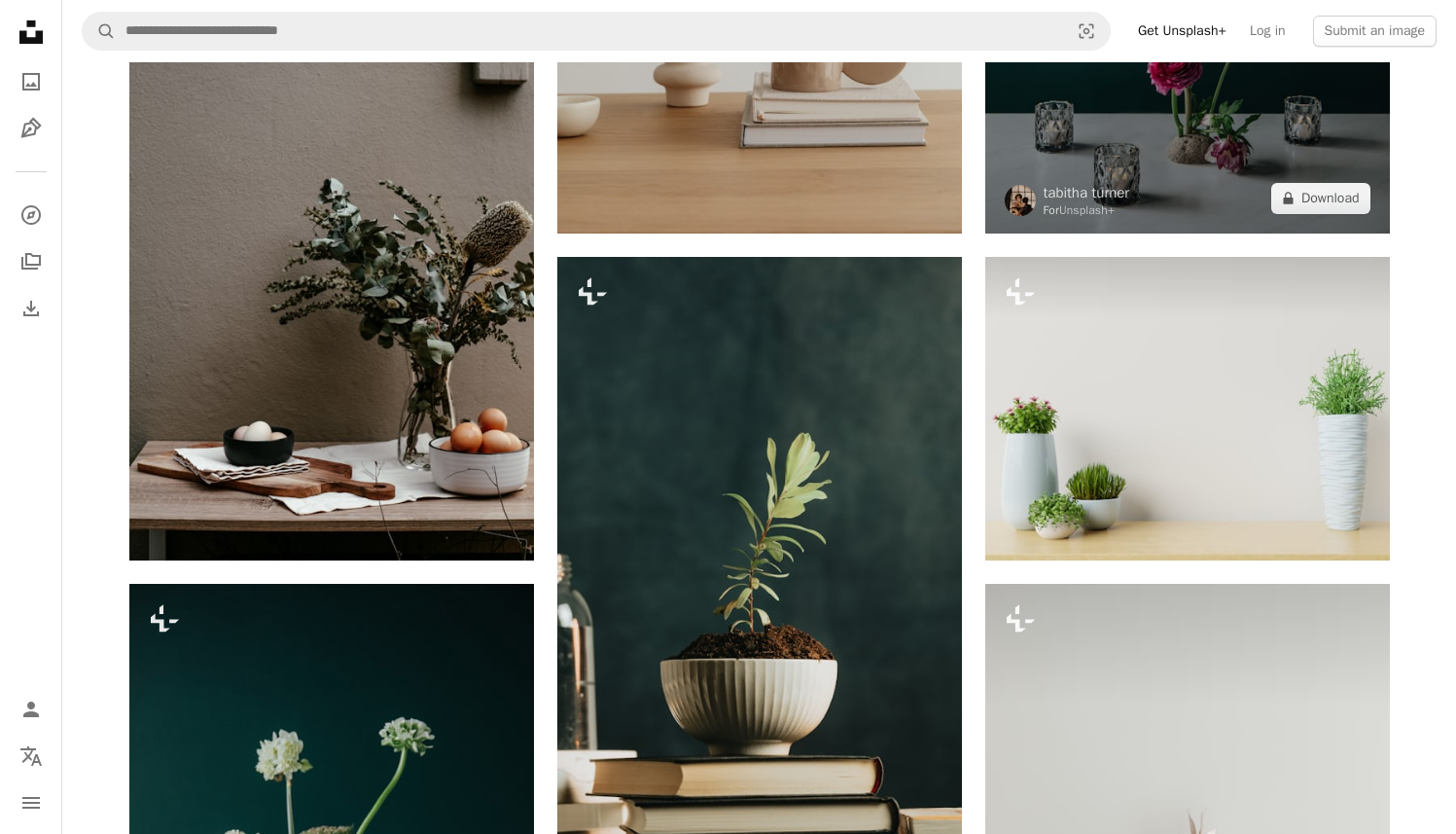 scroll, scrollTop: 2608, scrollLeft: 0, axis: vertical 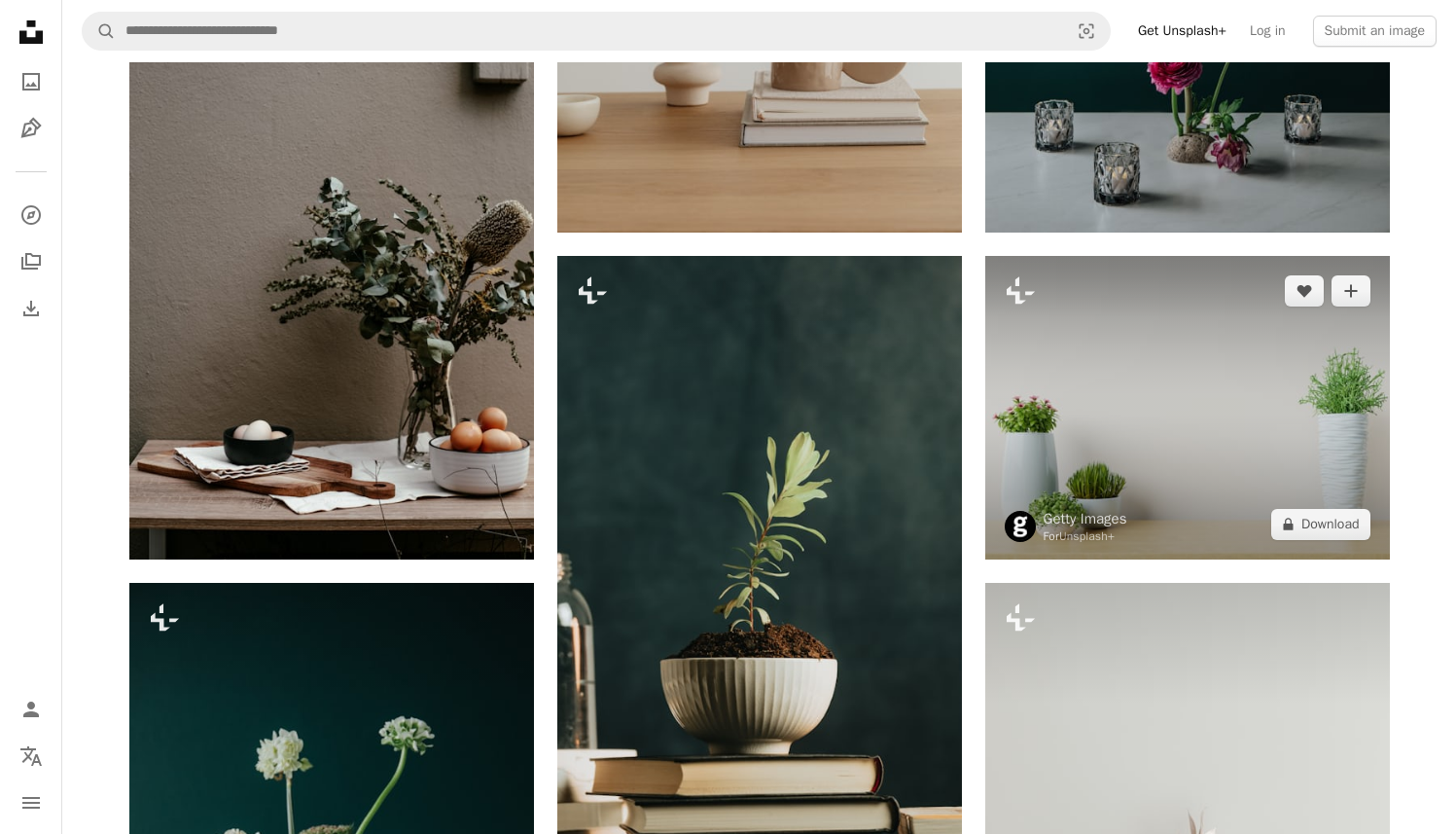 click at bounding box center [1188, 408] 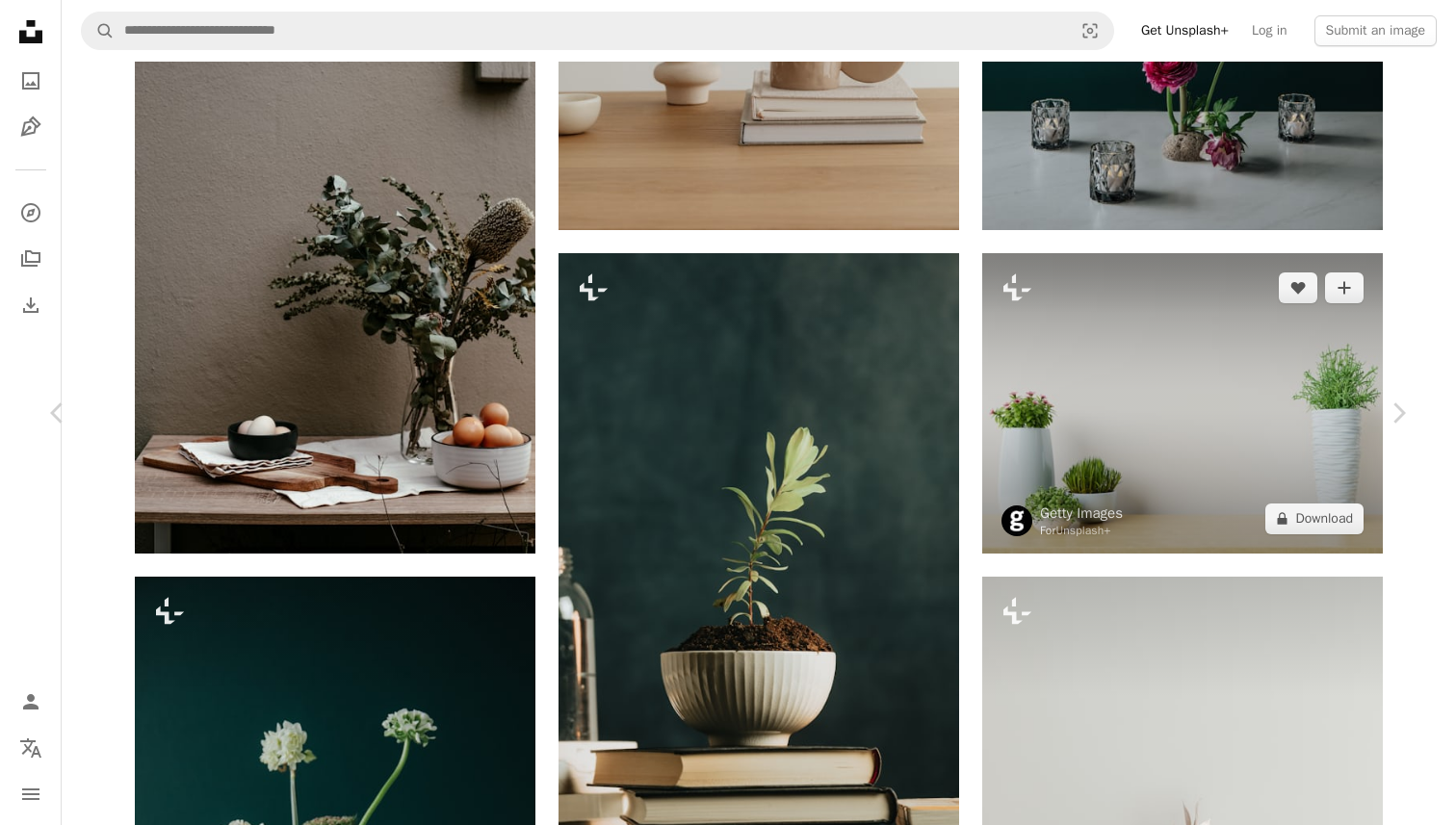click on "An X shape Chevron left Chevron right Getty Images For  Unsplash+ A heart A plus sign A lock Download Zoom in A forward-right arrow Share More Actions Calendar outlined Published on  May 3, 2023 Safety Licensed under the  Unsplash+ License flower house thailand illustration table home decor cozy backgrounds modern horizontal potted plant indoors houseplant botany three dimensional digitally generated image domestic room Free stock photos Related images Plus sign for Unsplash+ A heart A plus sign Hans Isaacson For  Unsplash+ A lock Download Plus sign for Unsplash+ A heart A plus sign Getty Images For  Unsplash+ A lock Download Plus sign for Unsplash+ A heart A plus sign Getty Images For  Unsplash+ A lock Download Plus sign for Unsplash+ A heart A plus sign Sumaid pal Singh Bakshi For  Unsplash+ A lock Download Plus sign for Unsplash+ A heart A plus sign Hans Isaacson For  Unsplash+ A lock Download Plus sign for Unsplash+ A heart A plus sign Getty Images For  Unsplash+ A lock Download Plus sign for Unsplash+" at bounding box center (728, 7225) 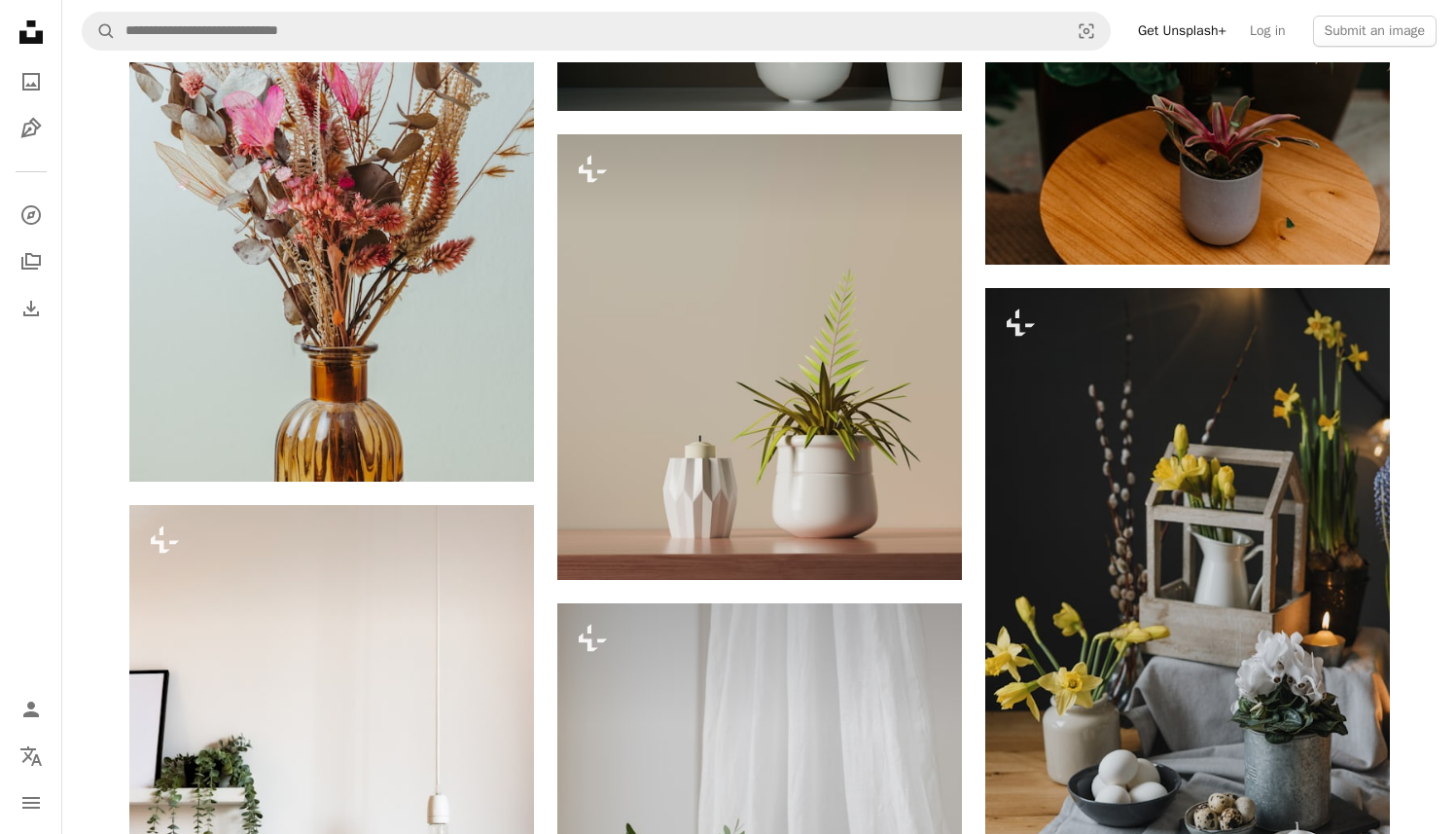 scroll, scrollTop: 10378, scrollLeft: 0, axis: vertical 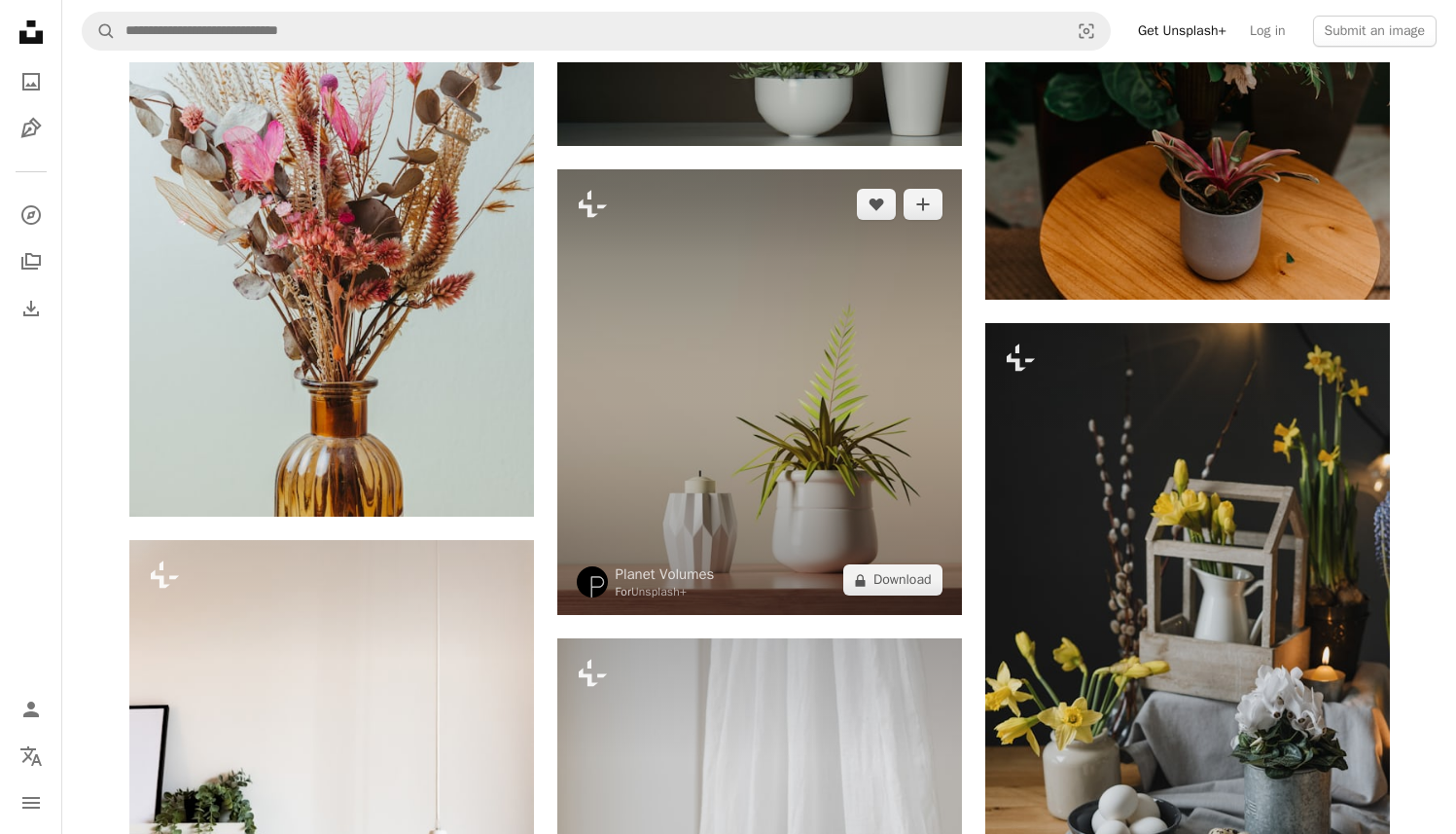 click at bounding box center (760, 392) 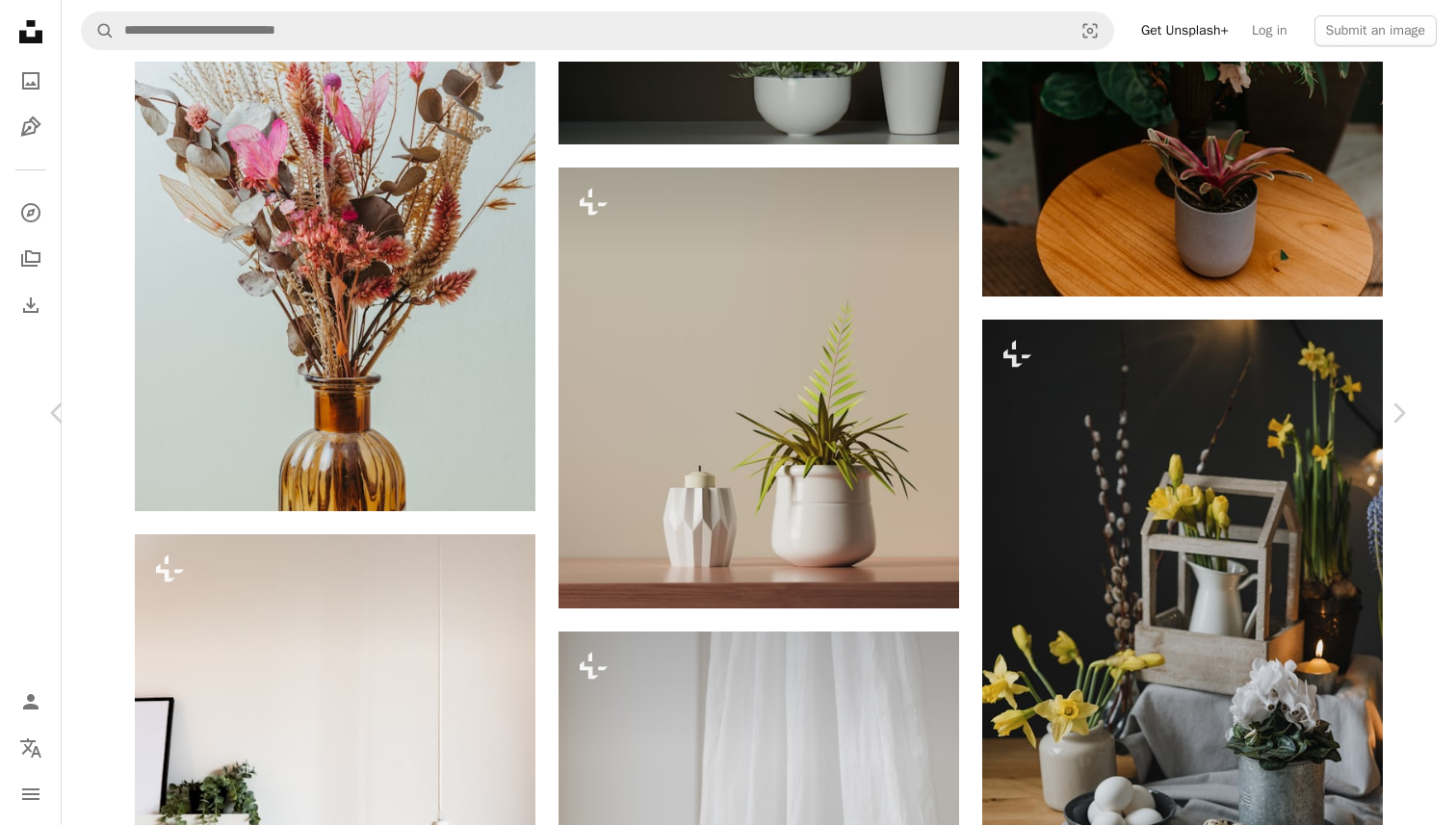 click on "An X shape Chevron left Chevron right Planet Volumes For  Unsplash+ A heart A plus sign A lock Download Zoom in A forward-right arrow Share More Actions Calendar outlined Published on  April 27, 2023 Safety Licensed under the  Unsplash+ License interior design home minimalist still life home decor minimalism modern decor ceramics interiors interior appartment Free pictures From this series Chevron right Plus sign for Unsplash+ Plus sign for Unsplash+ Plus sign for Unsplash+ Plus sign for Unsplash+ Plus sign for Unsplash+ Plus sign for Unsplash+ Plus sign for Unsplash+ Plus sign for Unsplash+ Related images Plus sign for Unsplash+ A heart A plus sign Sumaid pal Singh Bakshi For  Unsplash+ A lock Download Plus sign for Unsplash+ A heart A plus sign Getty Images For  Unsplash+ A lock Download Plus sign for Unsplash+ A heart A plus sign Karolina Grabowska For  Unsplash+ A lock Download Plus sign for Unsplash+ A heart A plus sign Planet Volumes For  Unsplash+ A lock Download Plus sign for Unsplash+ A heart For" at bounding box center [728, 3214] 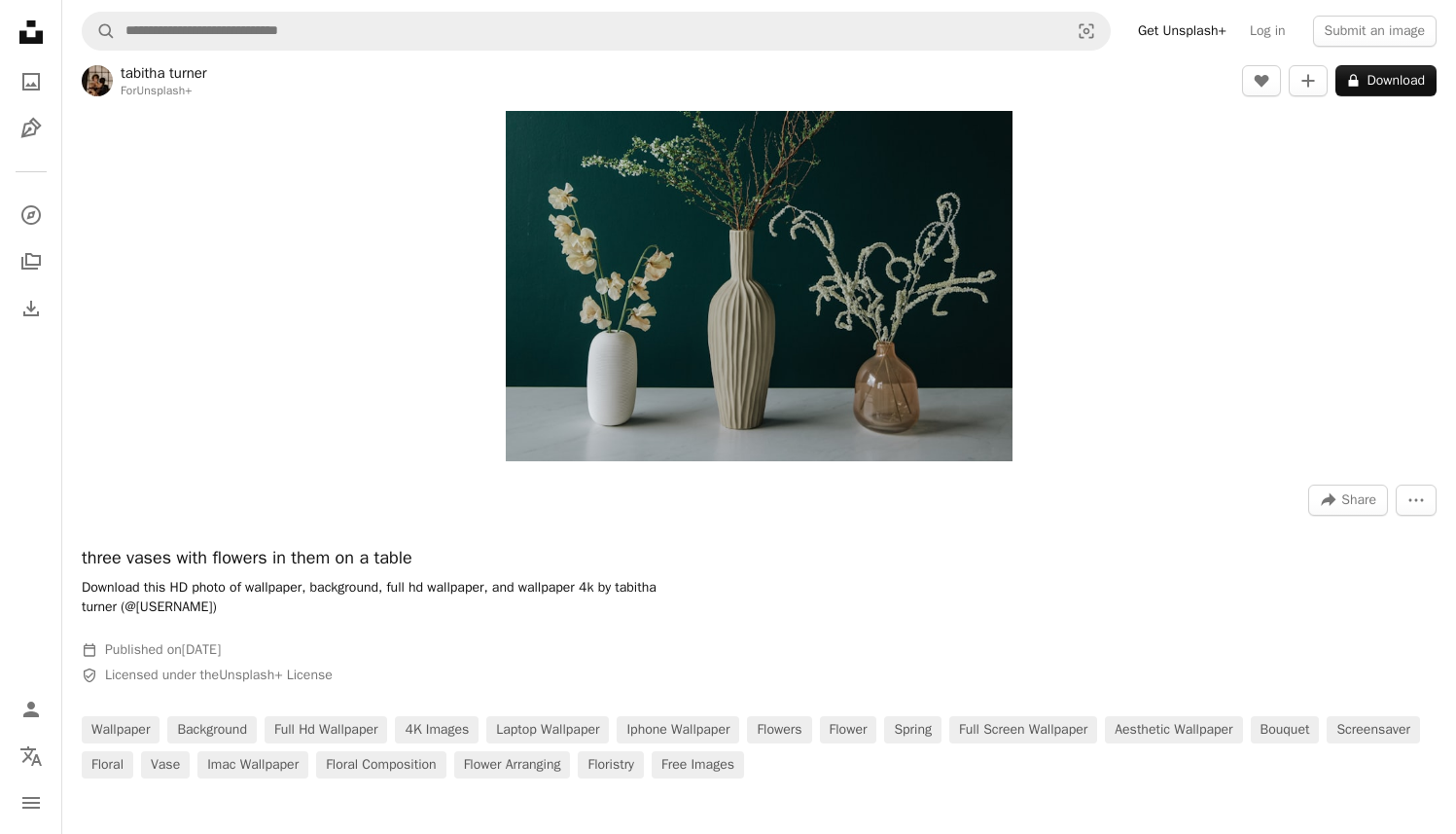 scroll, scrollTop: 659, scrollLeft: 0, axis: vertical 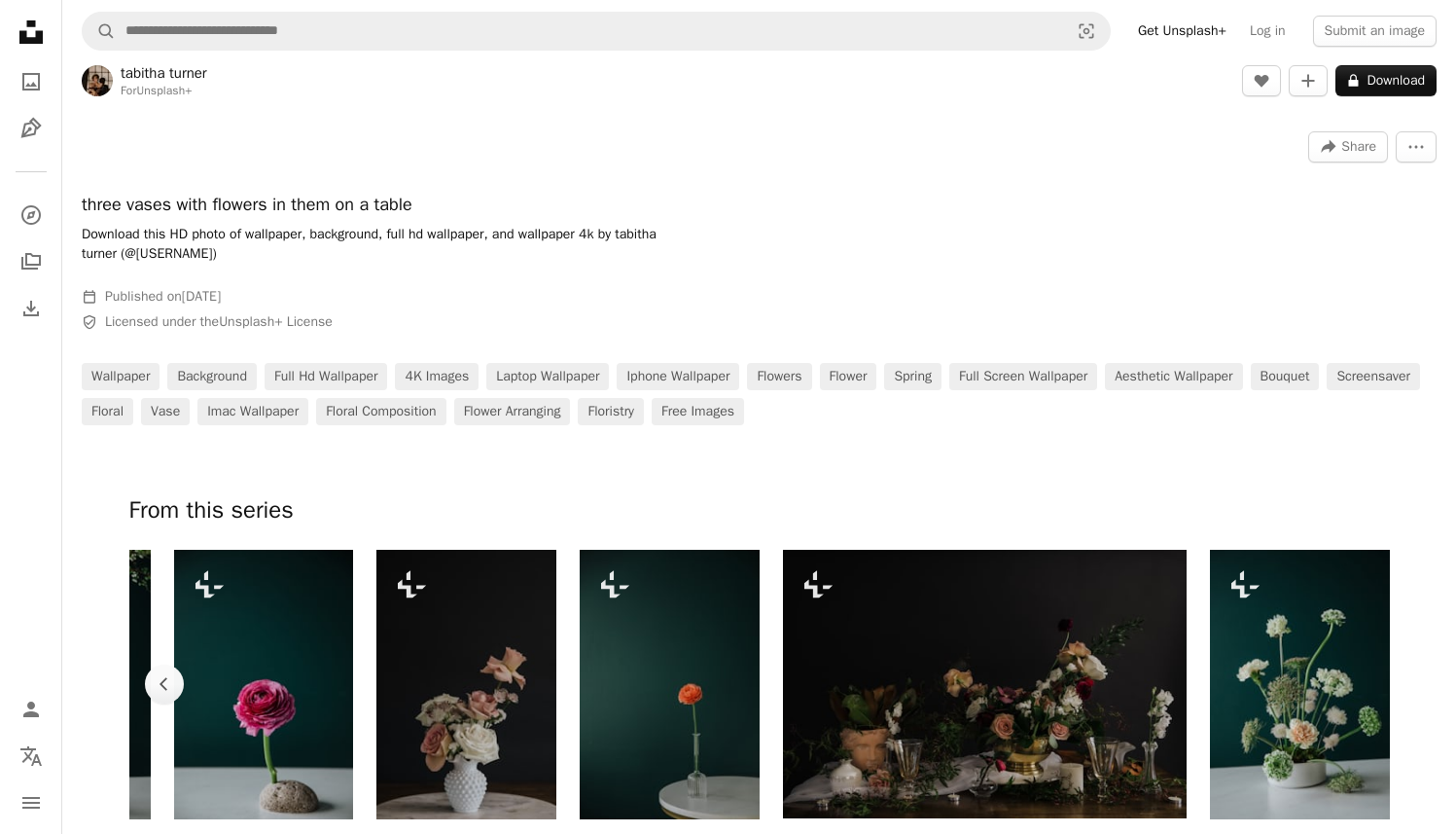drag, startPoint x: 114, startPoint y: 201, endPoint x: 276, endPoint y: 199, distance: 162.01235 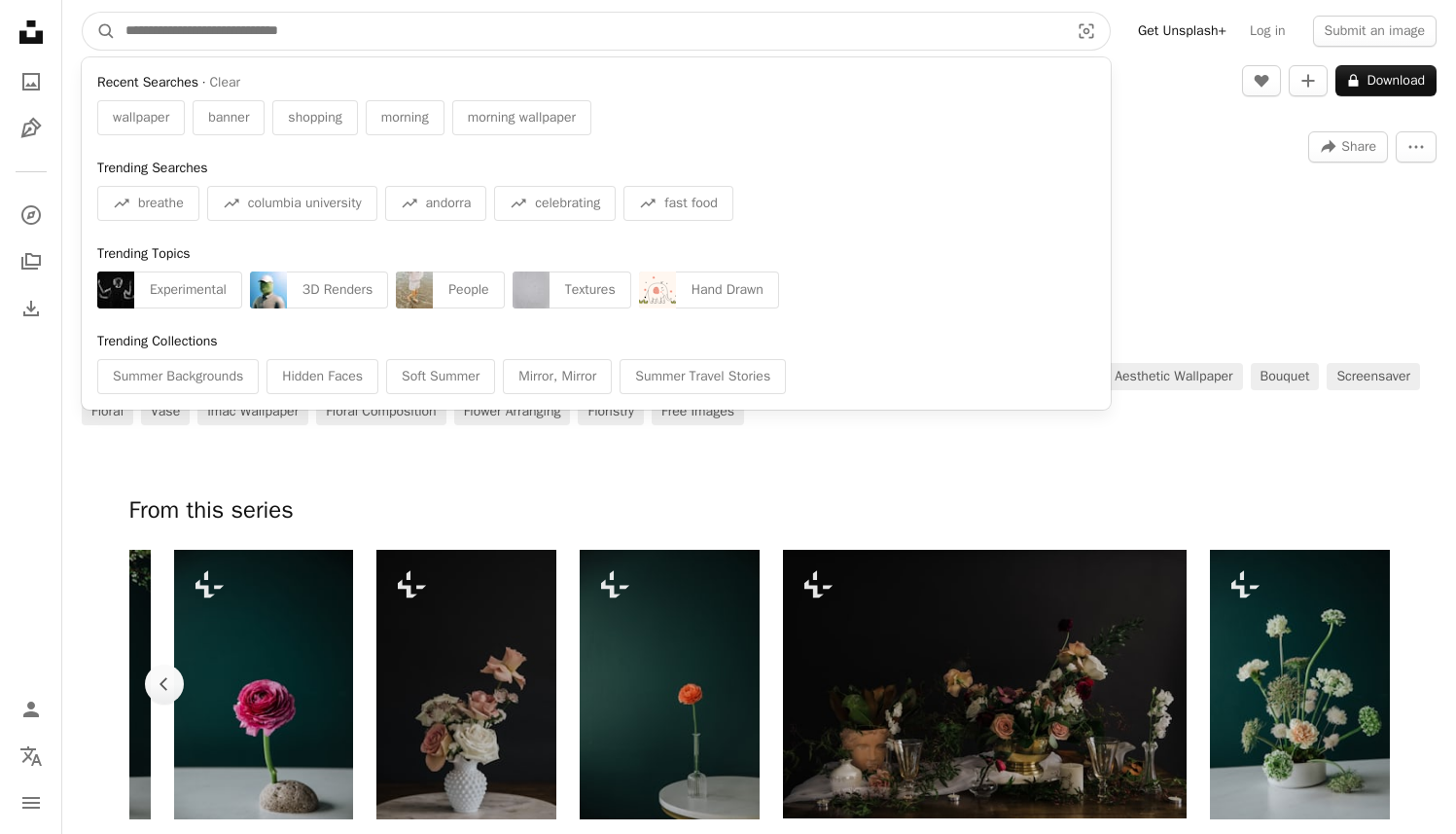 click at bounding box center (589, 31) 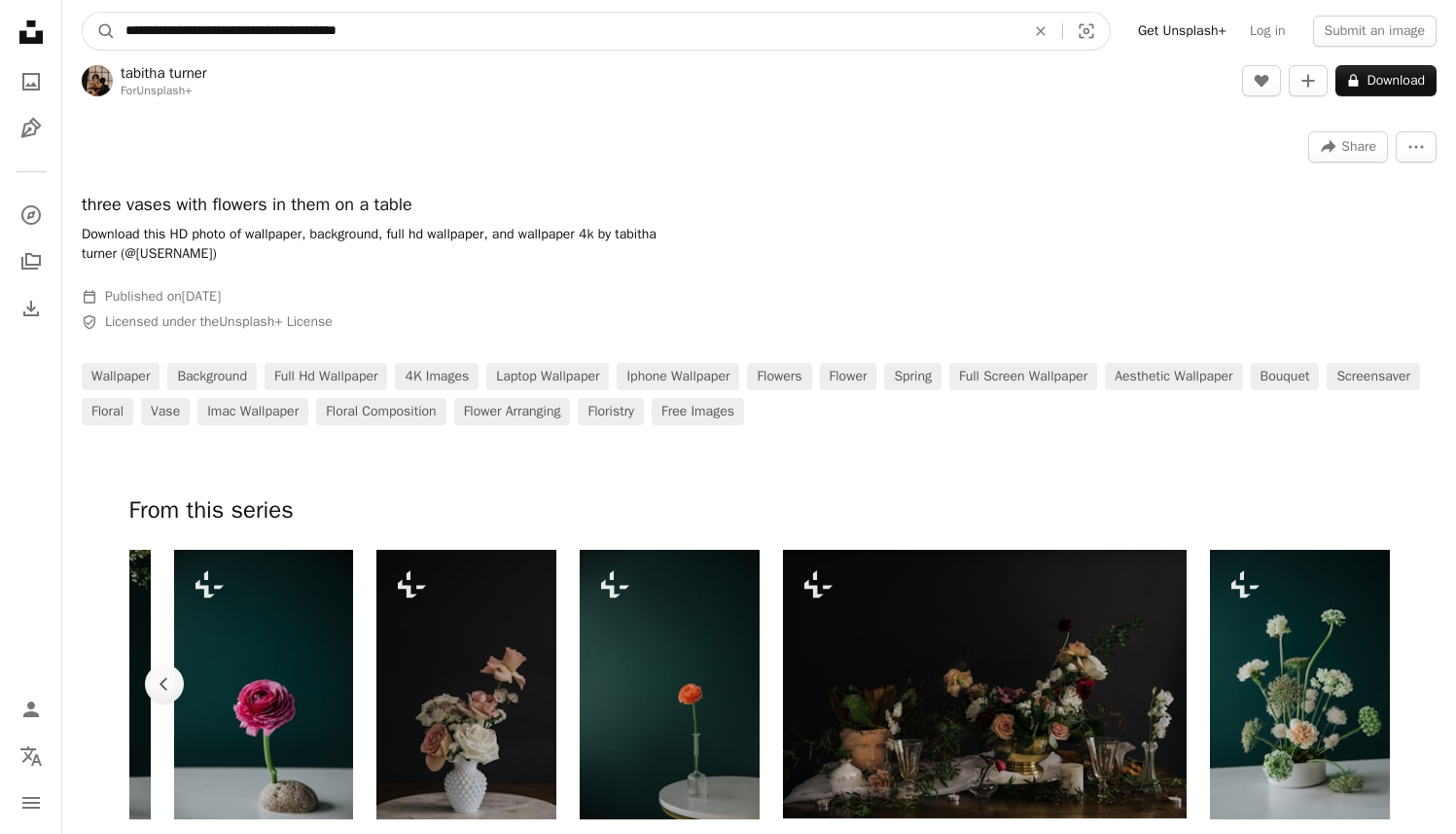 type on "**********" 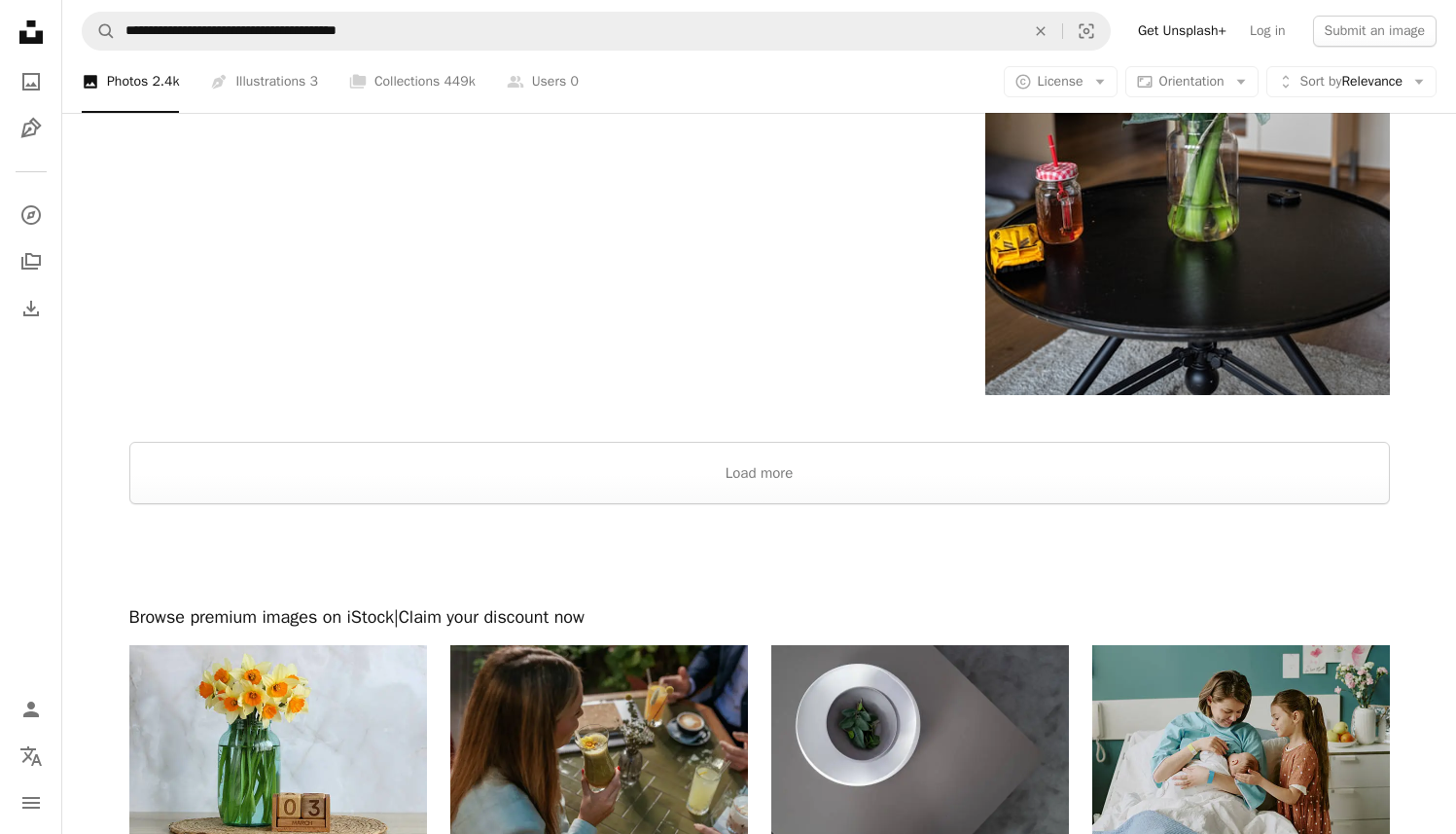 scroll, scrollTop: 4480, scrollLeft: 0, axis: vertical 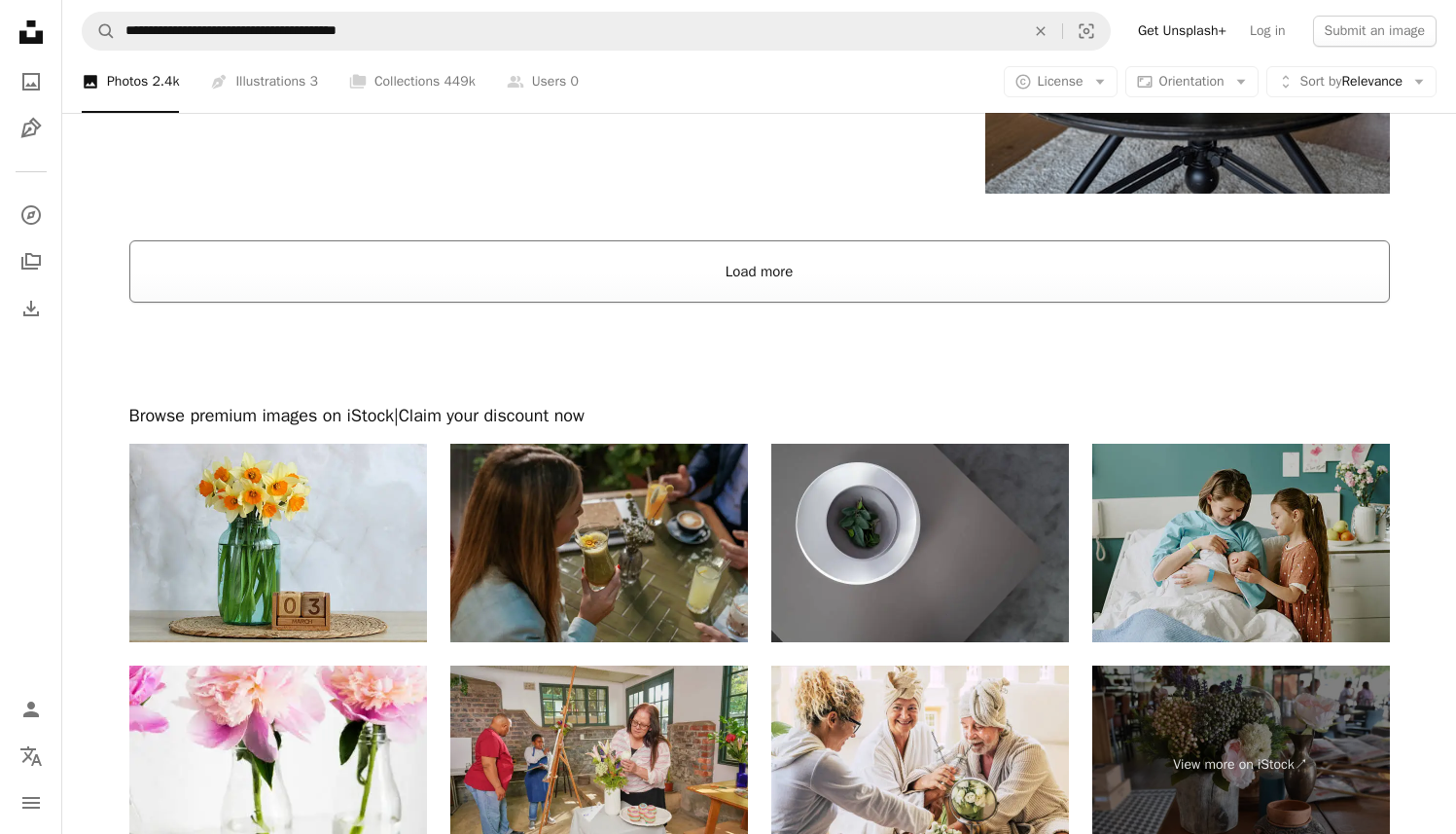 click on "Load more" at bounding box center [760, 272] 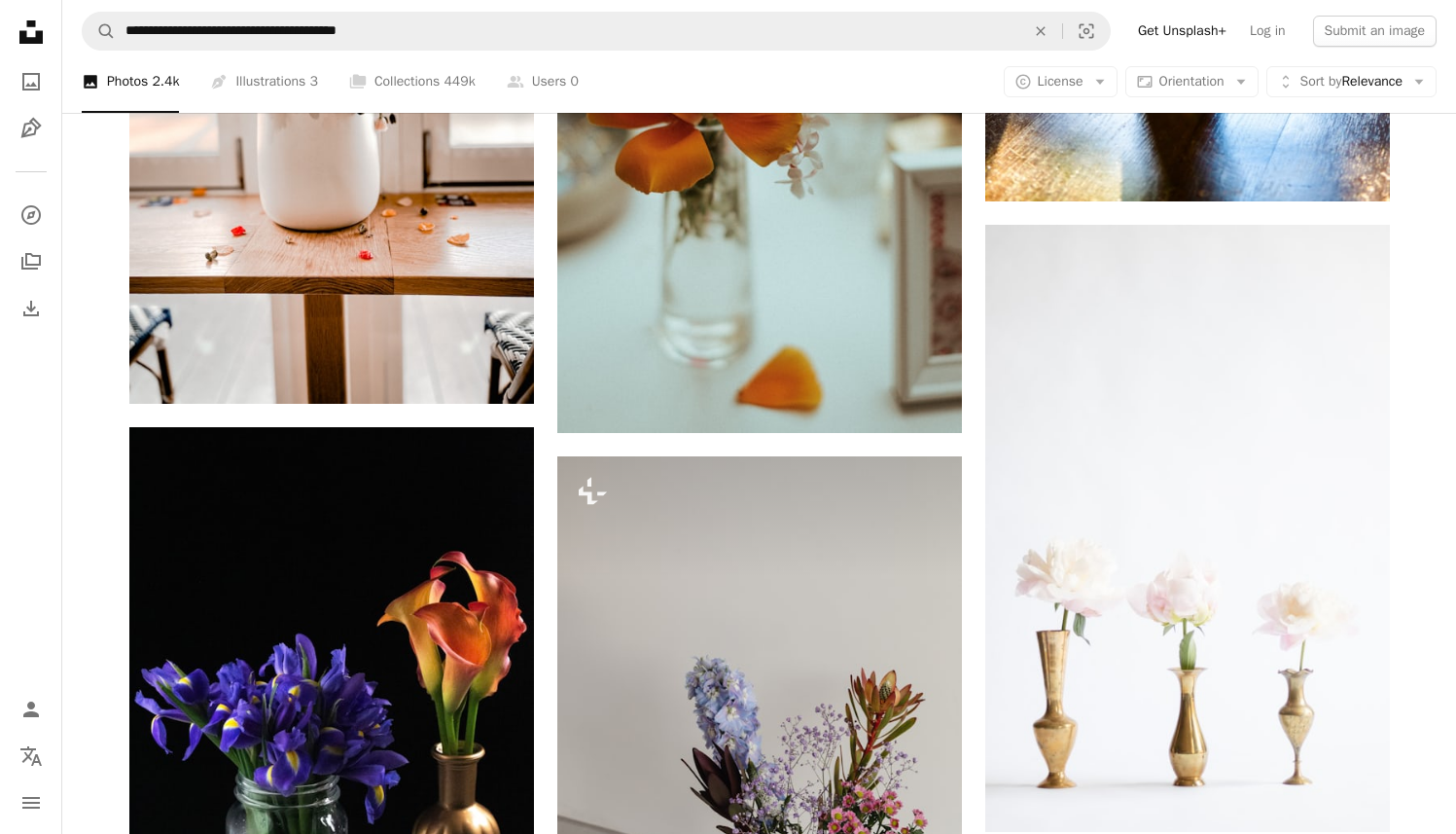 scroll, scrollTop: 19361, scrollLeft: 0, axis: vertical 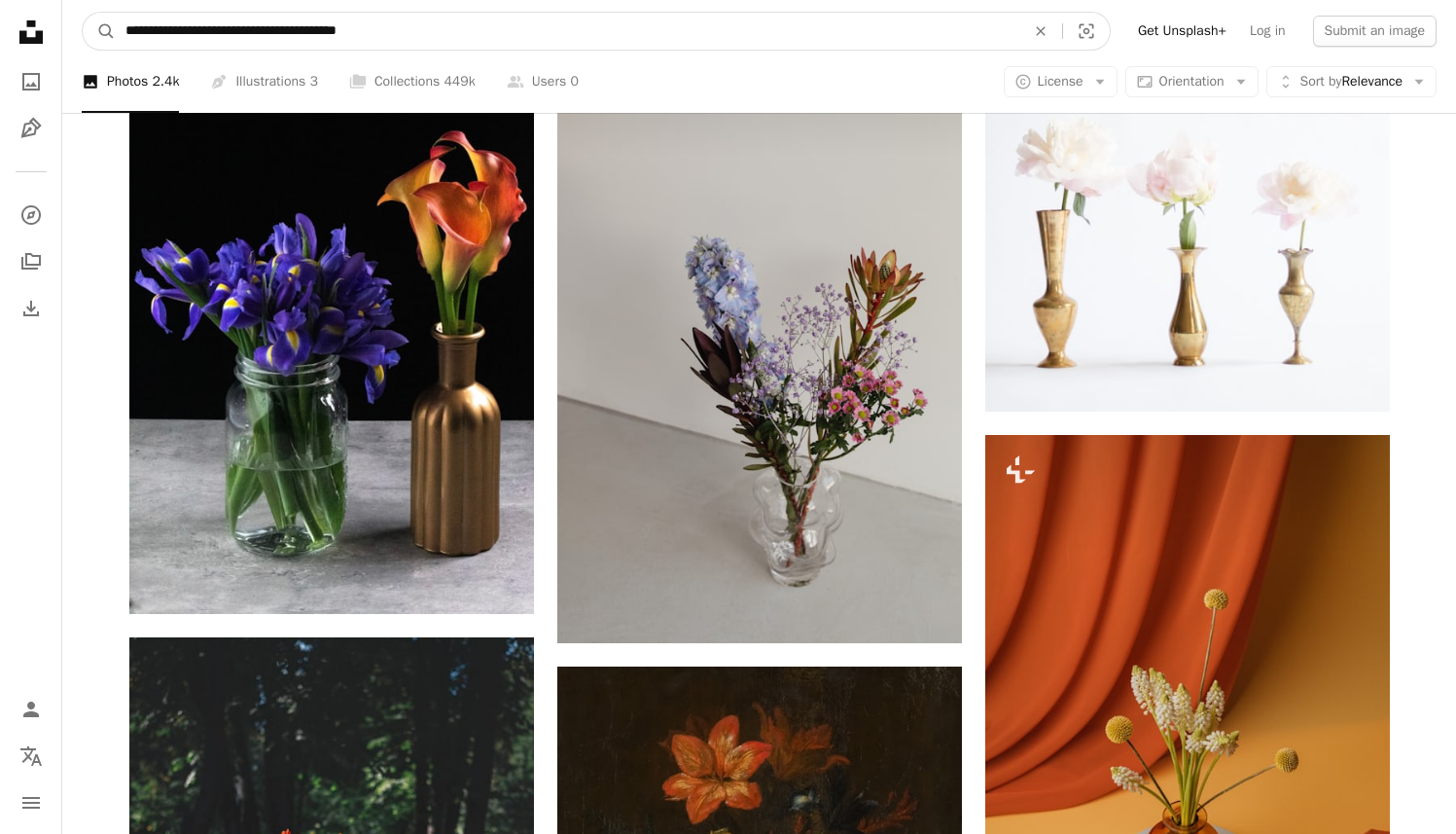 drag, startPoint x: 276, startPoint y: 26, endPoint x: 560, endPoint y: 36, distance: 284.176 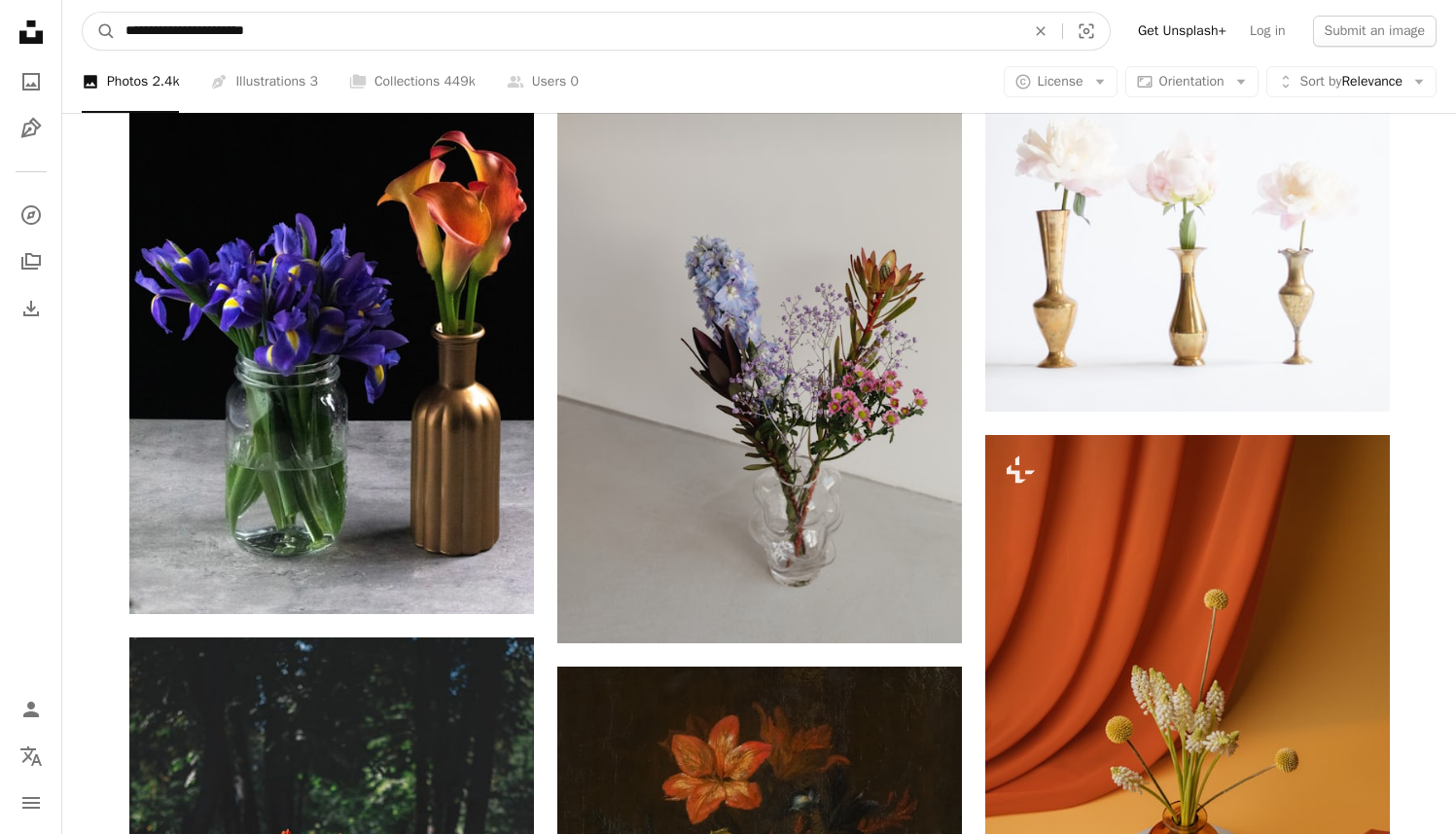 type on "**********" 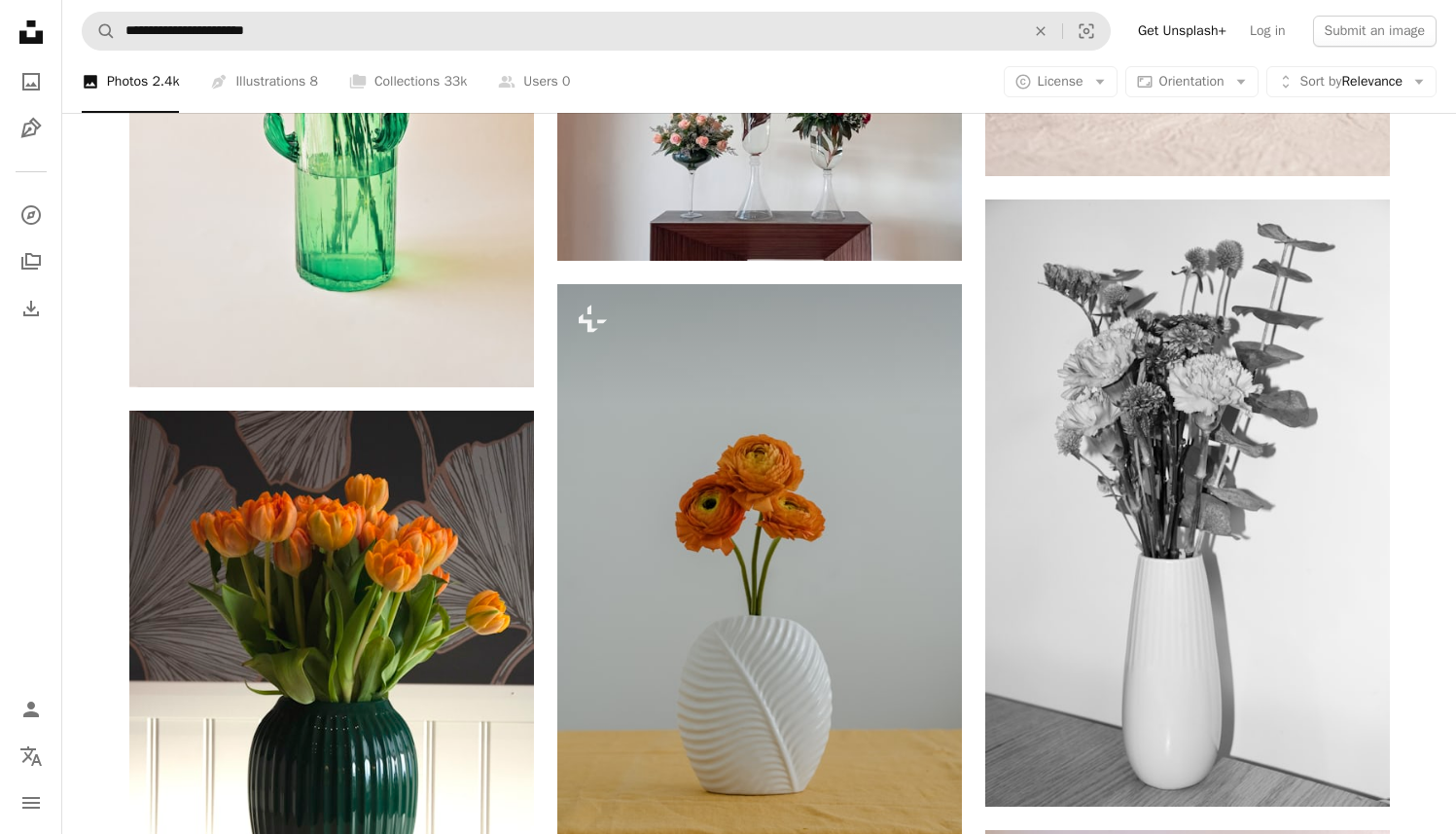 scroll, scrollTop: 3144, scrollLeft: 0, axis: vertical 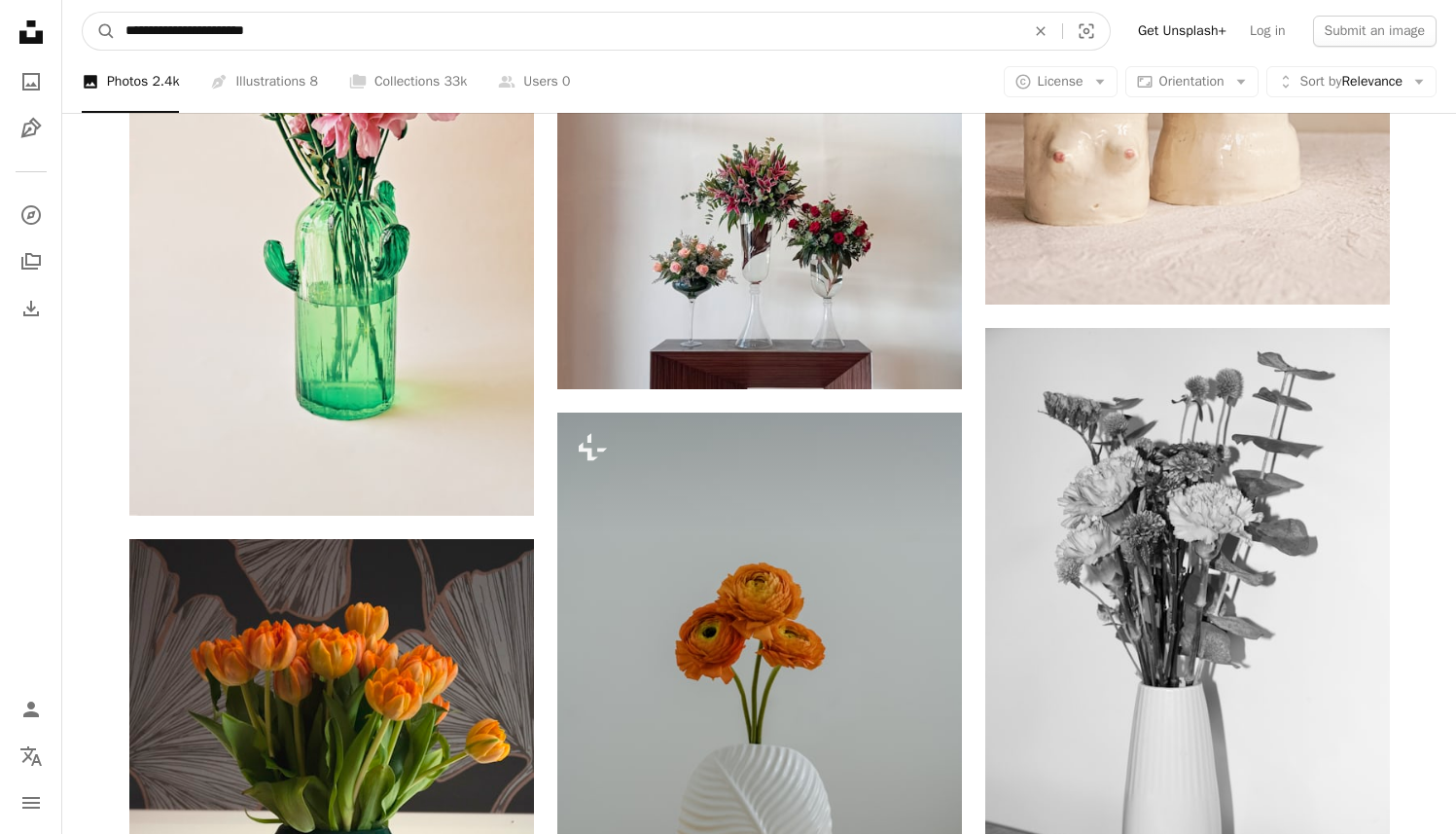 click on "**********" at bounding box center [567, 31] 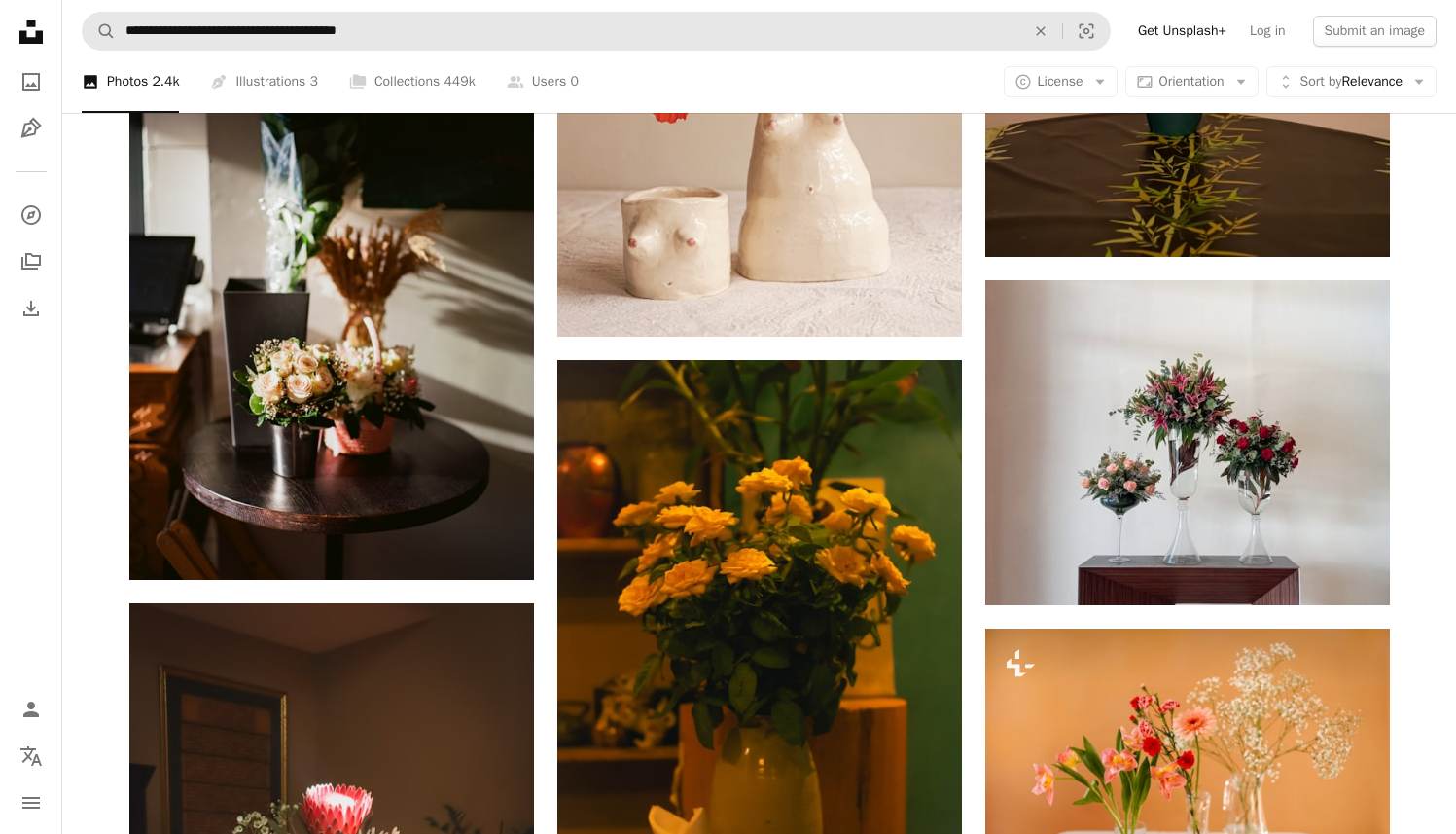 scroll, scrollTop: 19361, scrollLeft: 0, axis: vertical 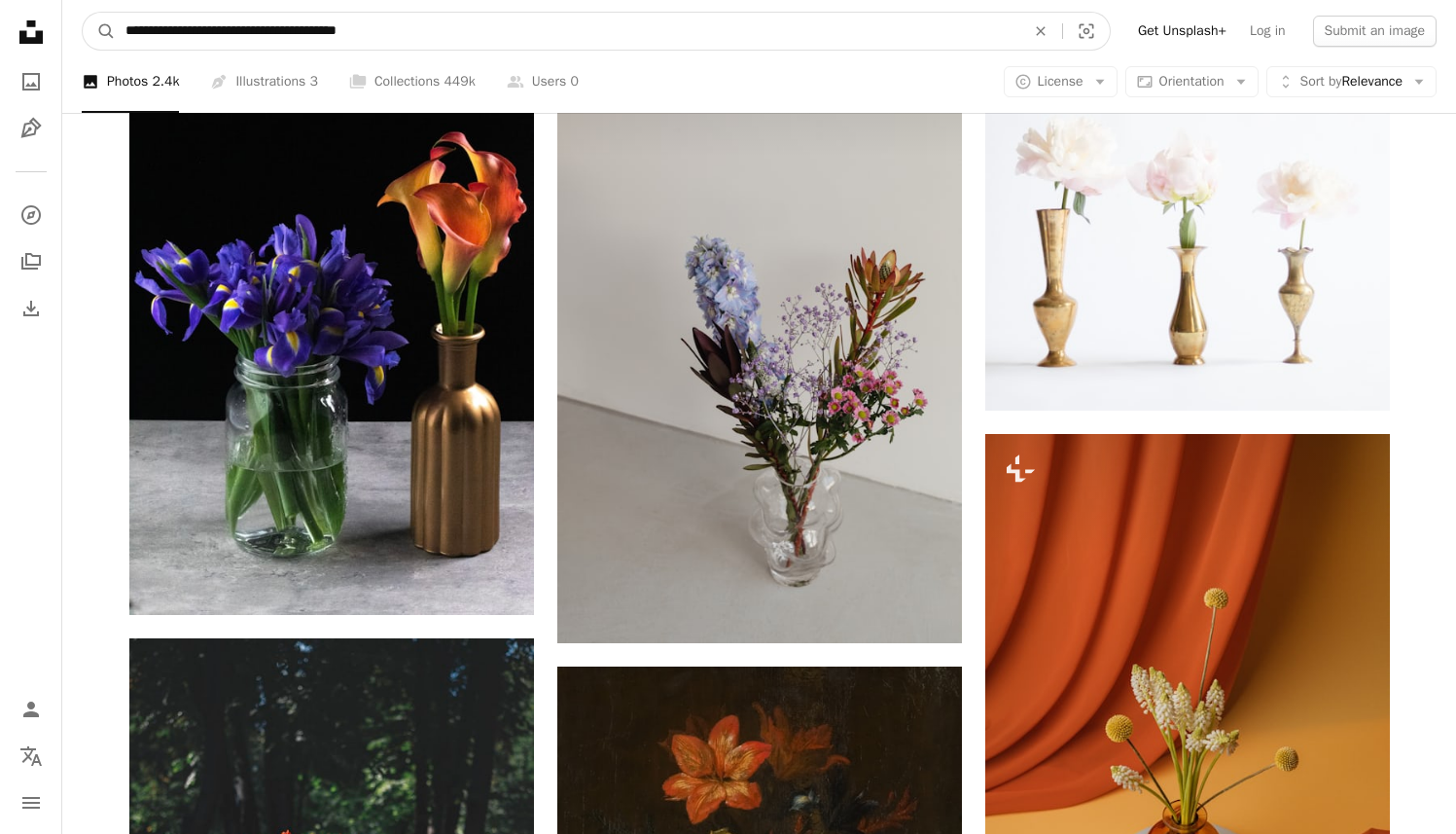 click on "**********" at bounding box center (567, 31) 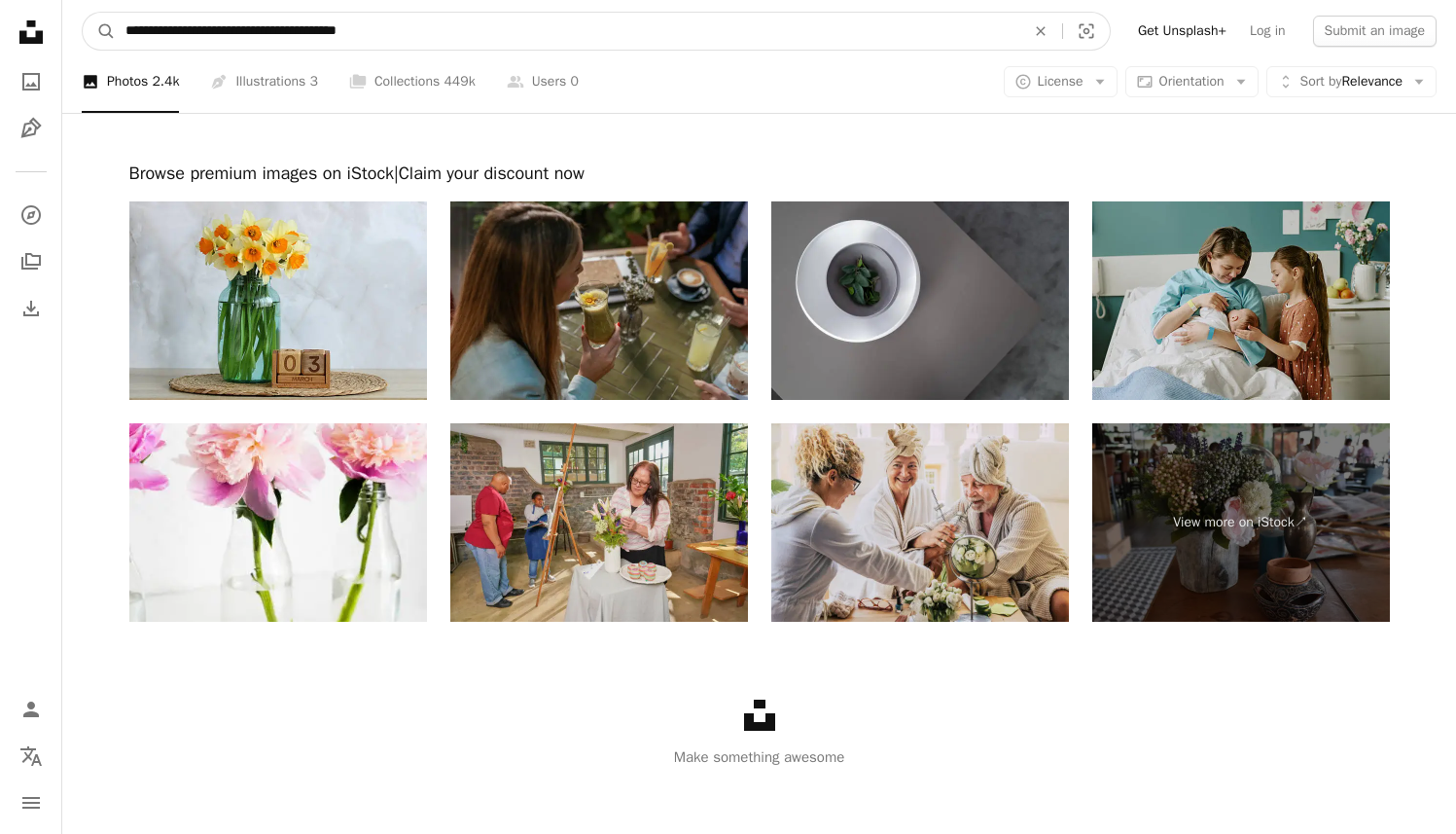 scroll, scrollTop: 23544, scrollLeft: 0, axis: vertical 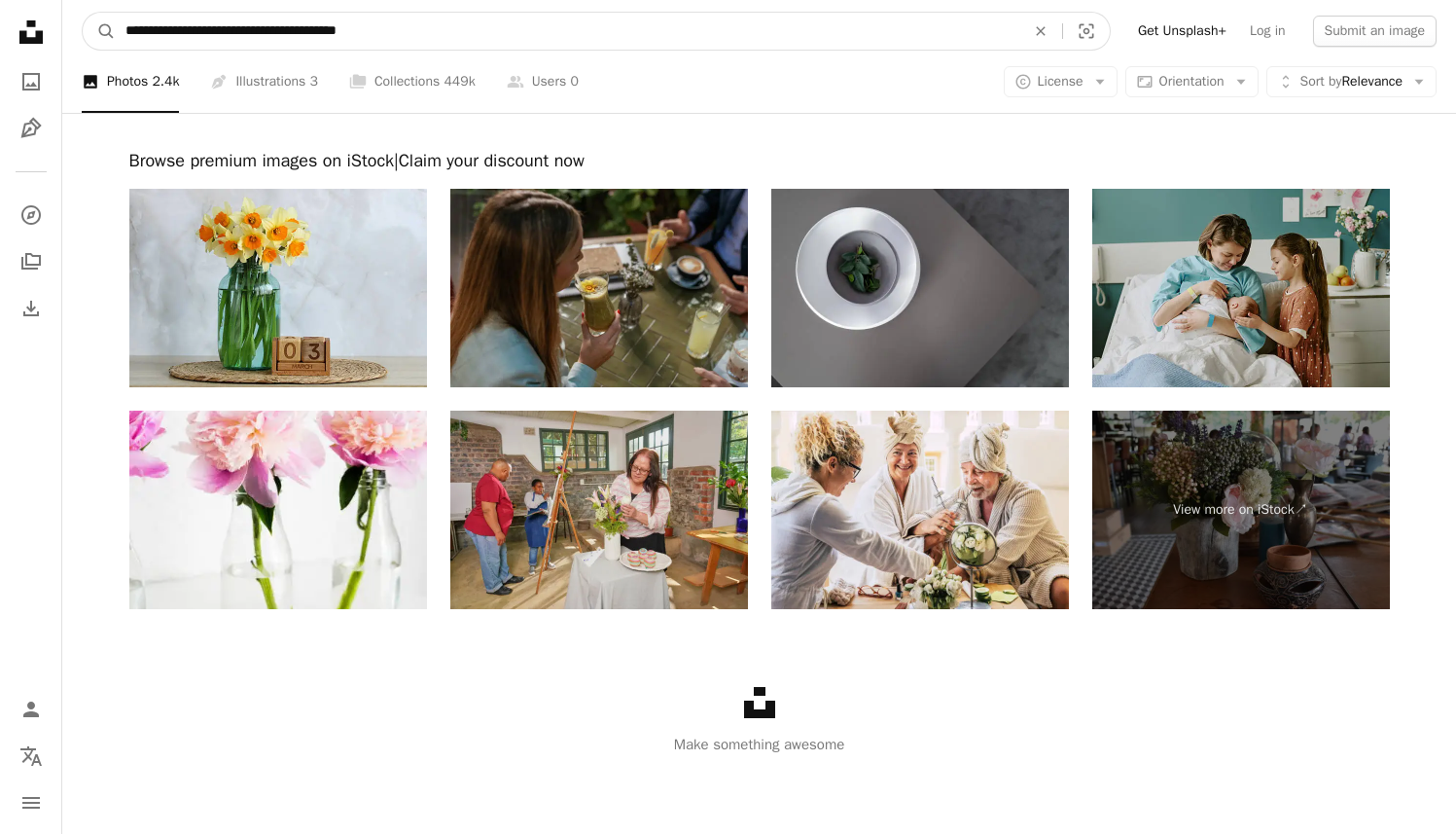 click on "**********" at bounding box center (567, 31) 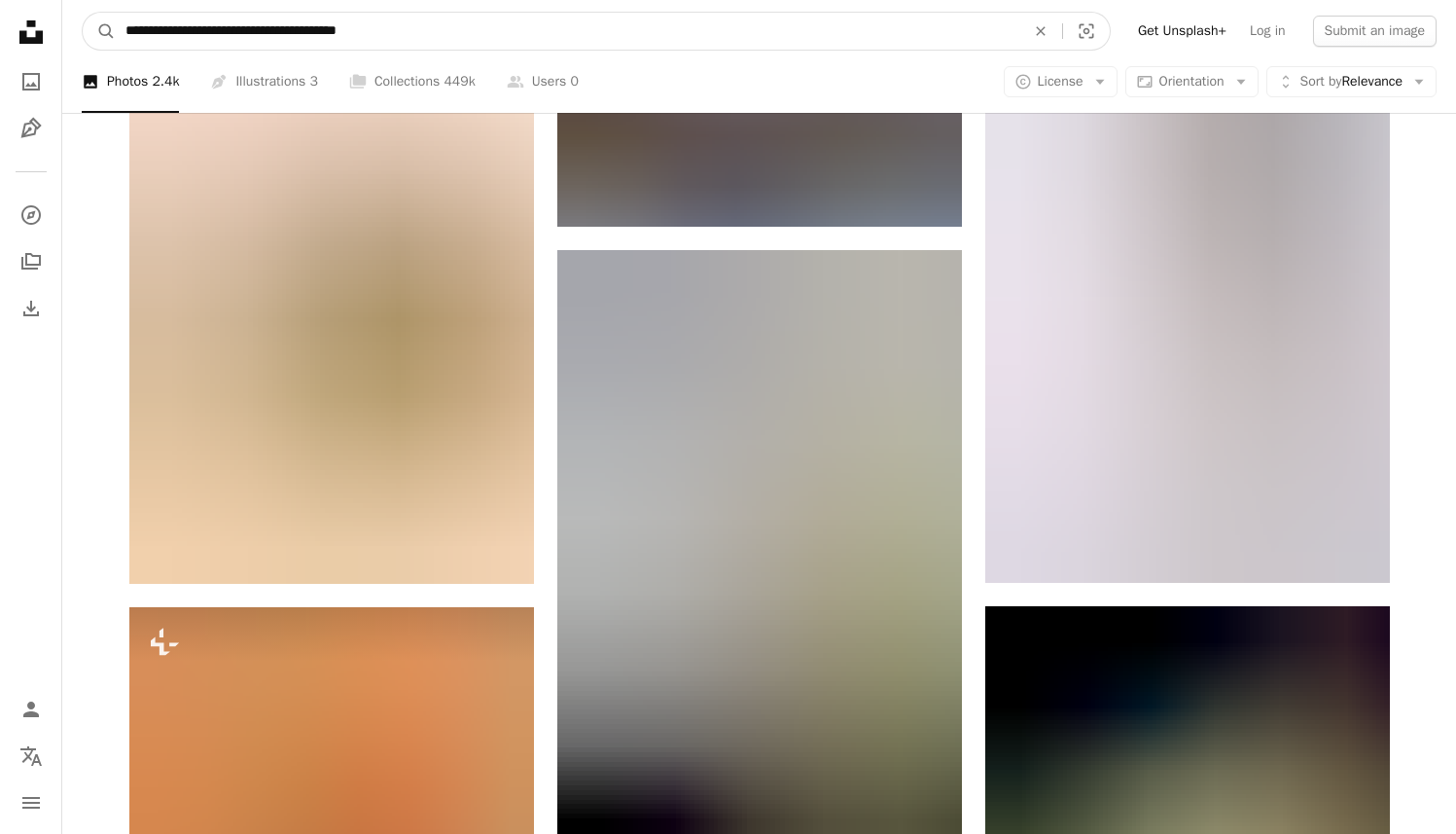 scroll, scrollTop: 21583, scrollLeft: 0, axis: vertical 